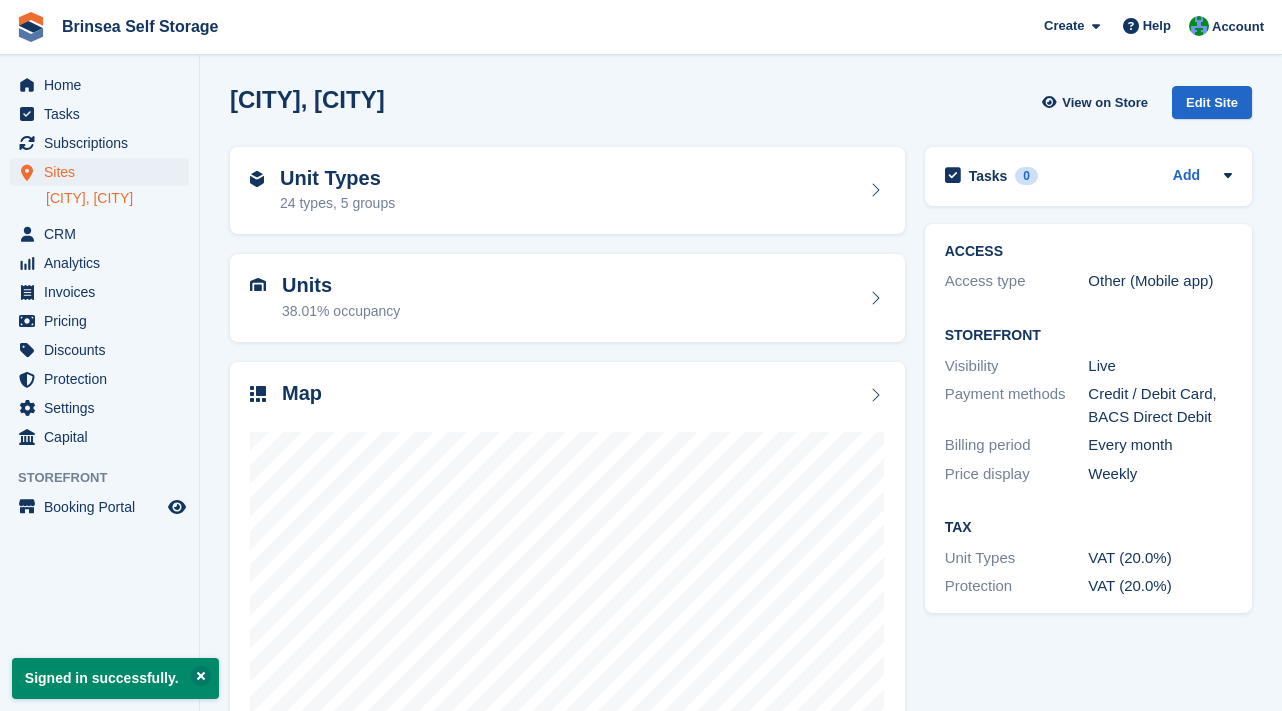 scroll, scrollTop: 0, scrollLeft: 0, axis: both 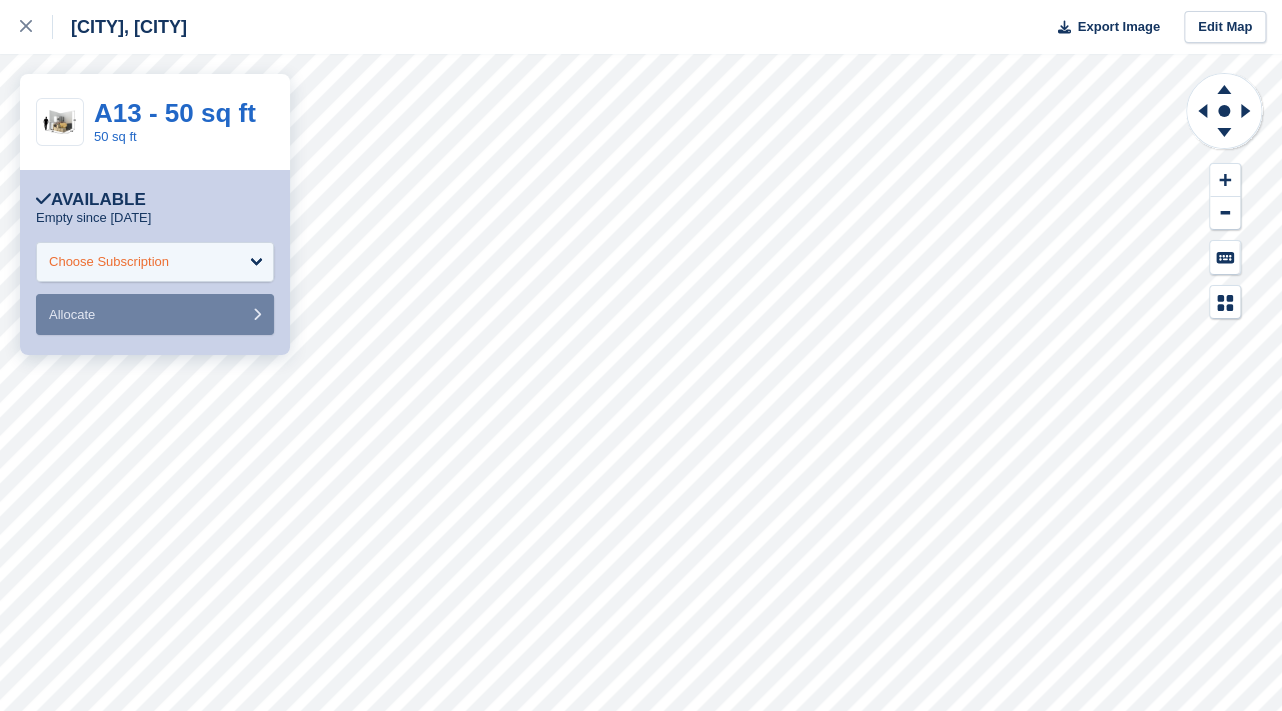 click on "Choose Subscription" at bounding box center (155, 262) 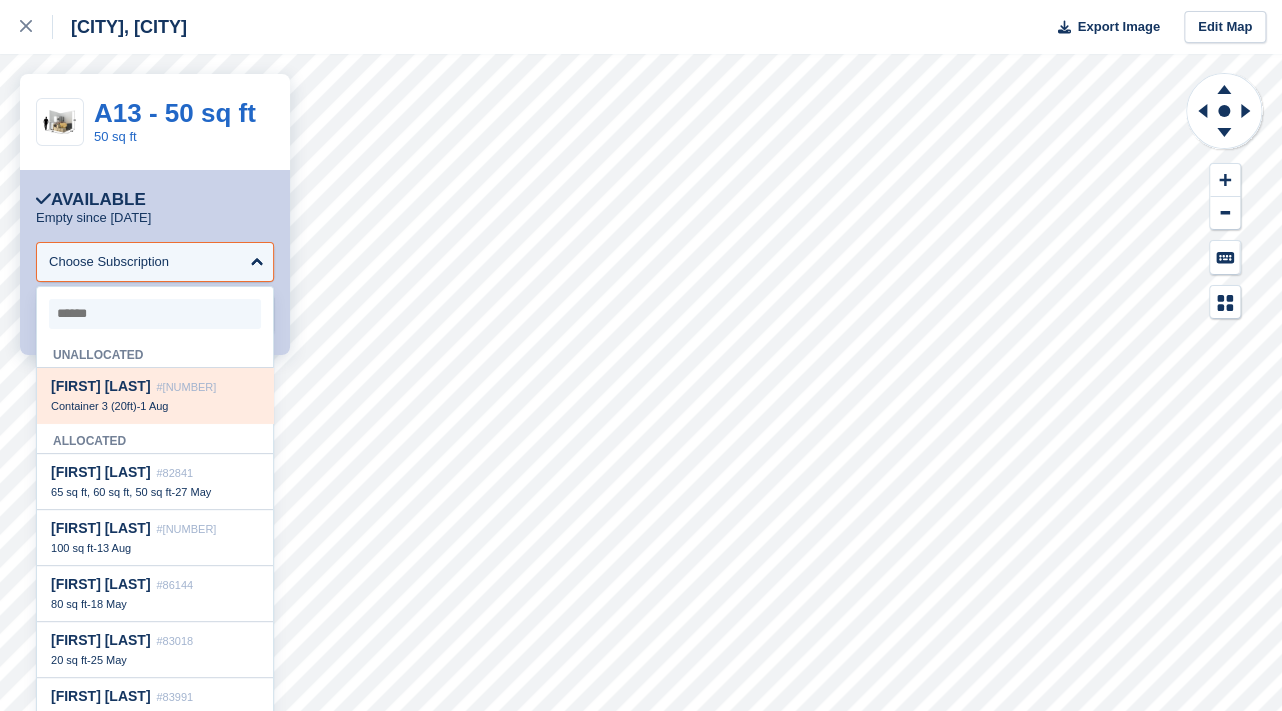 click on "Container 3 (20ft)" at bounding box center [94, 406] 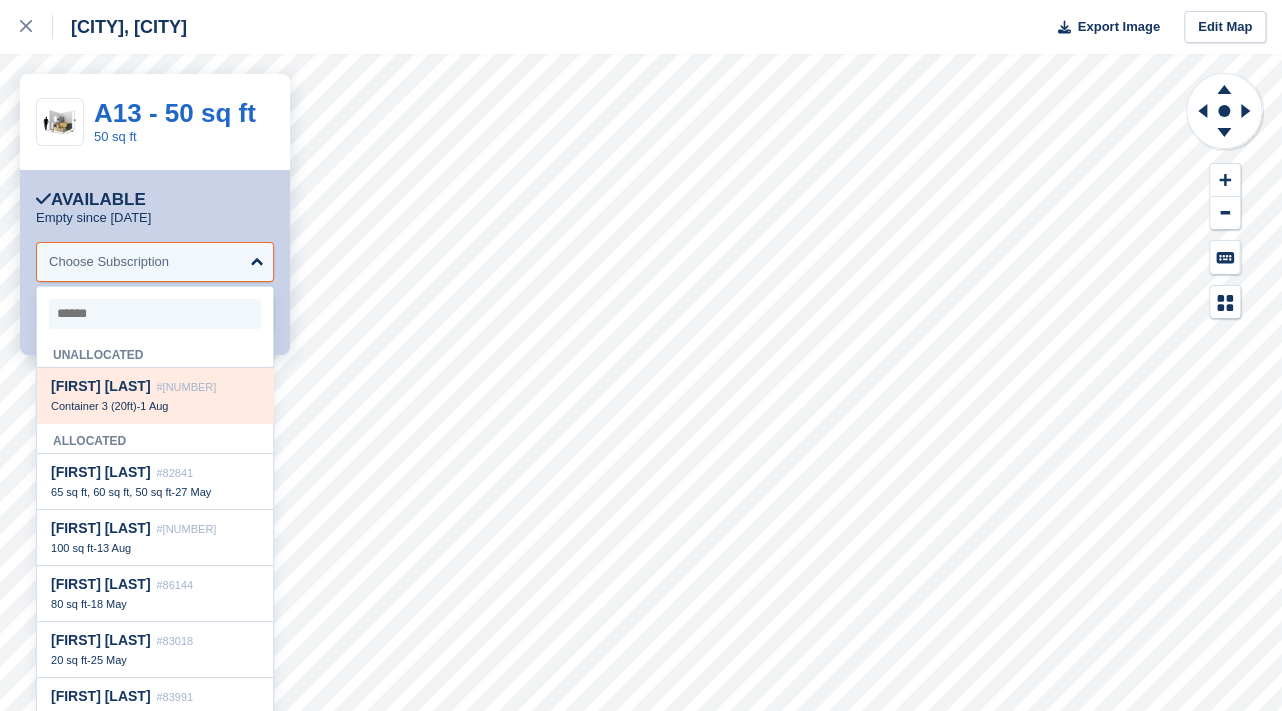select on "*****" 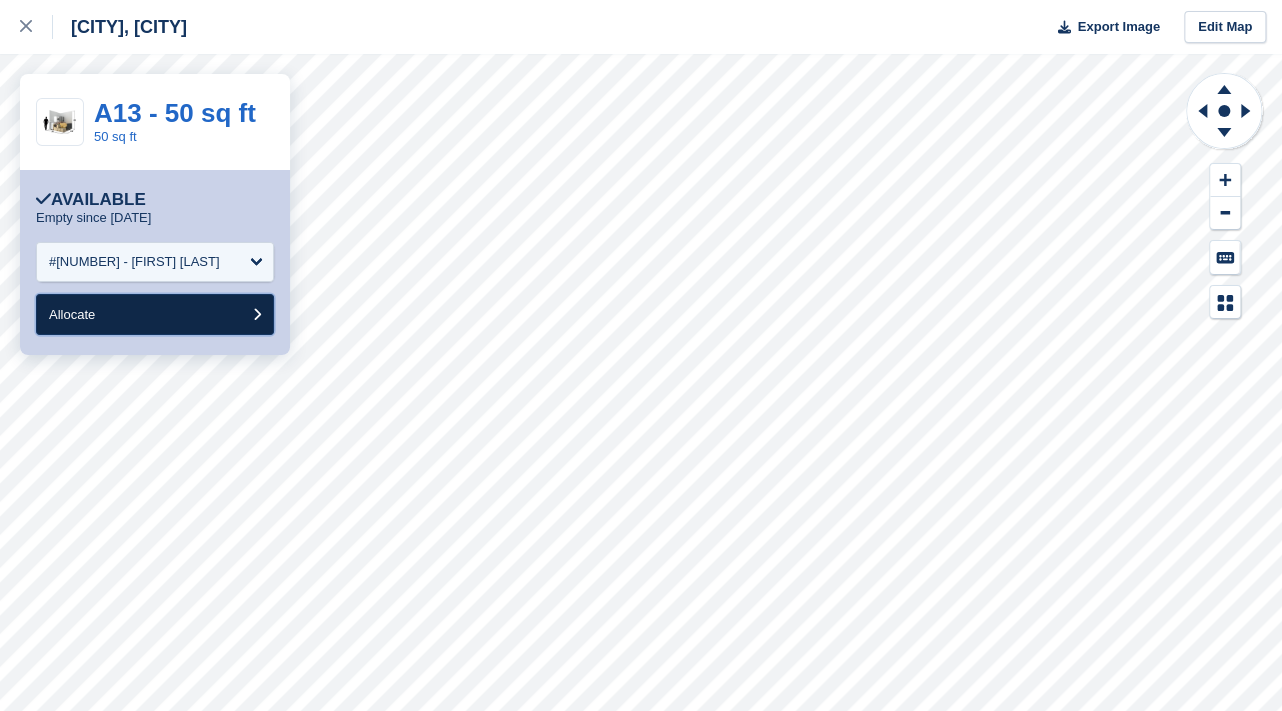 click on "Allocate" at bounding box center (155, 314) 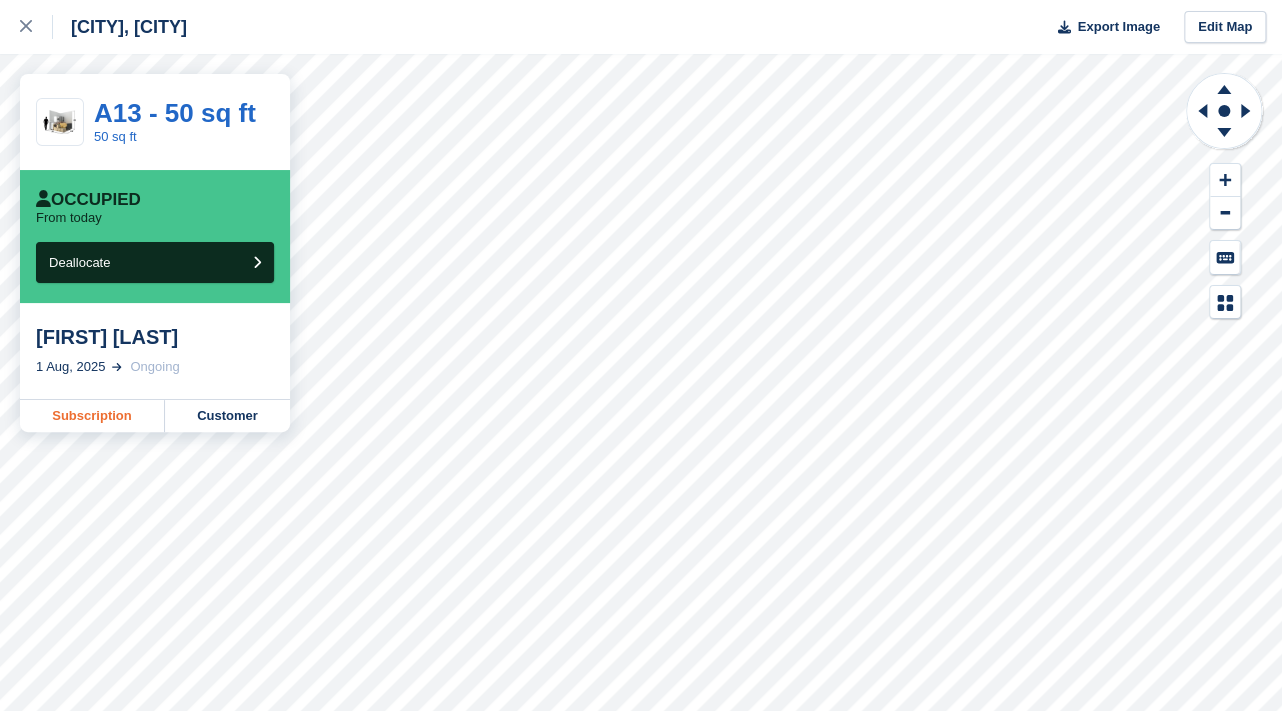 click on "Subscription" at bounding box center [92, 416] 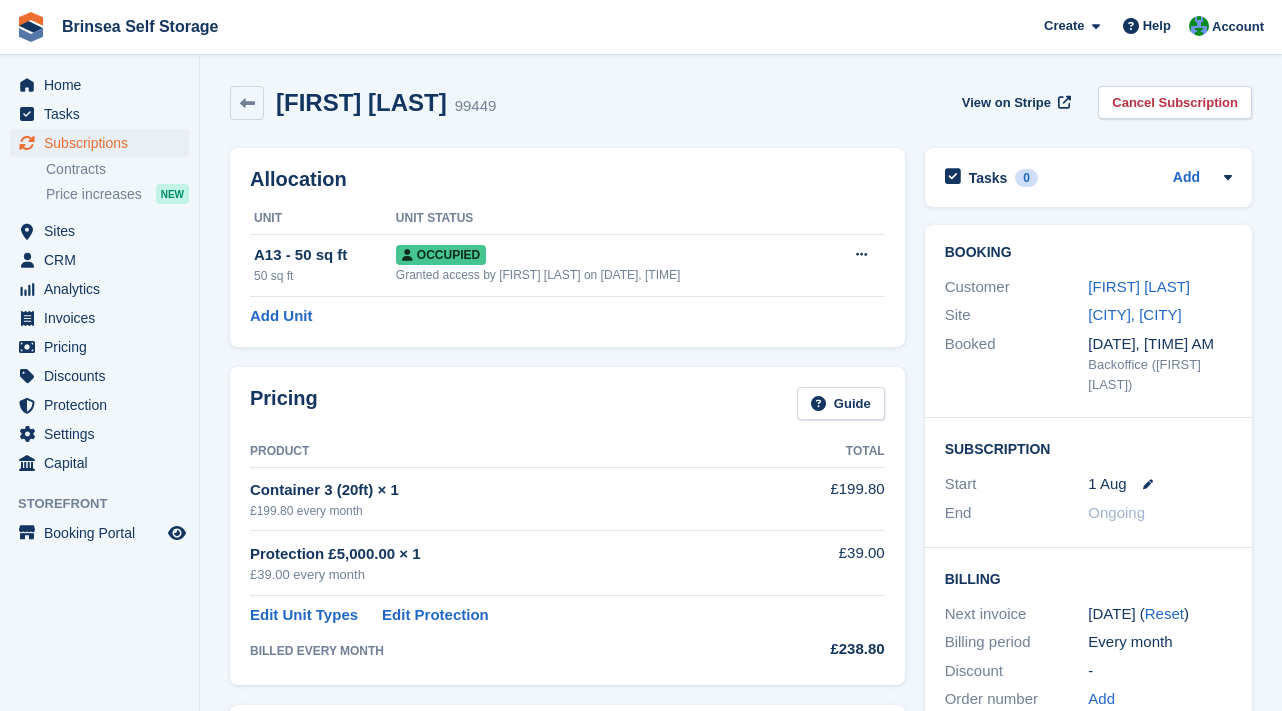 scroll, scrollTop: 0, scrollLeft: 0, axis: both 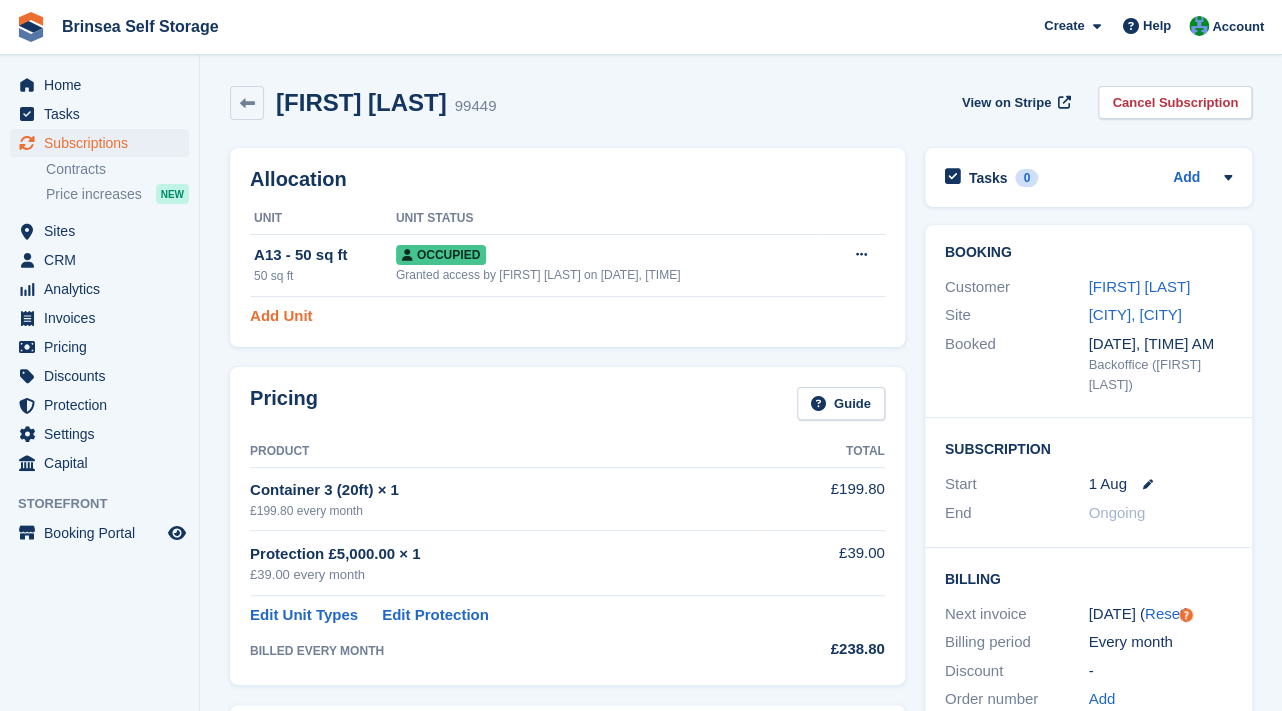 click on "Add Unit" at bounding box center [281, 316] 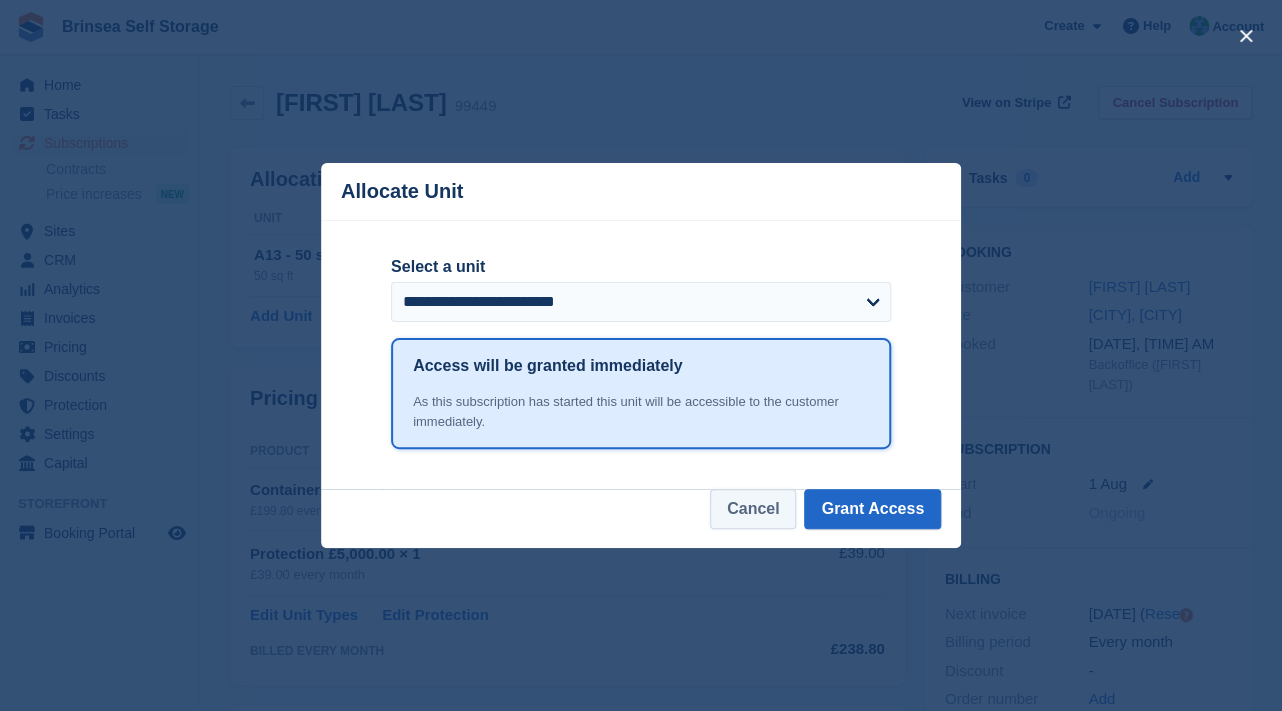 click on "Cancel" at bounding box center (753, 509) 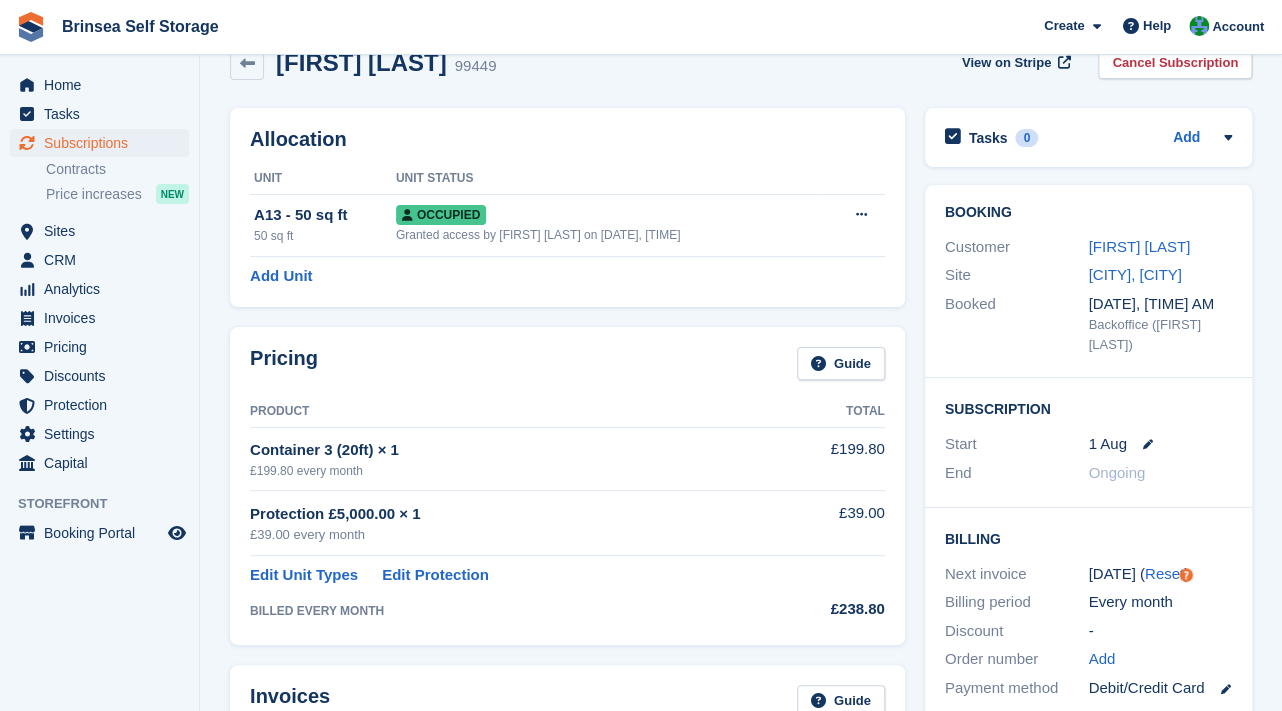 scroll, scrollTop: 0, scrollLeft: 0, axis: both 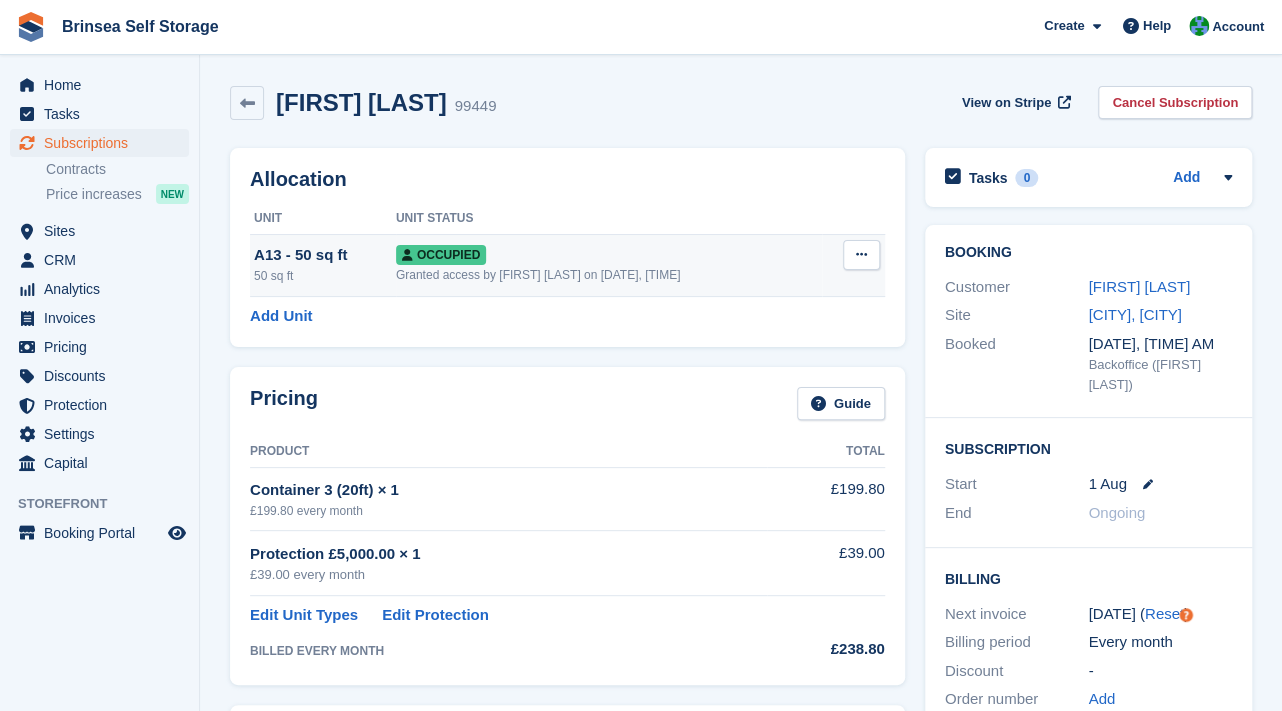 click at bounding box center [861, 254] 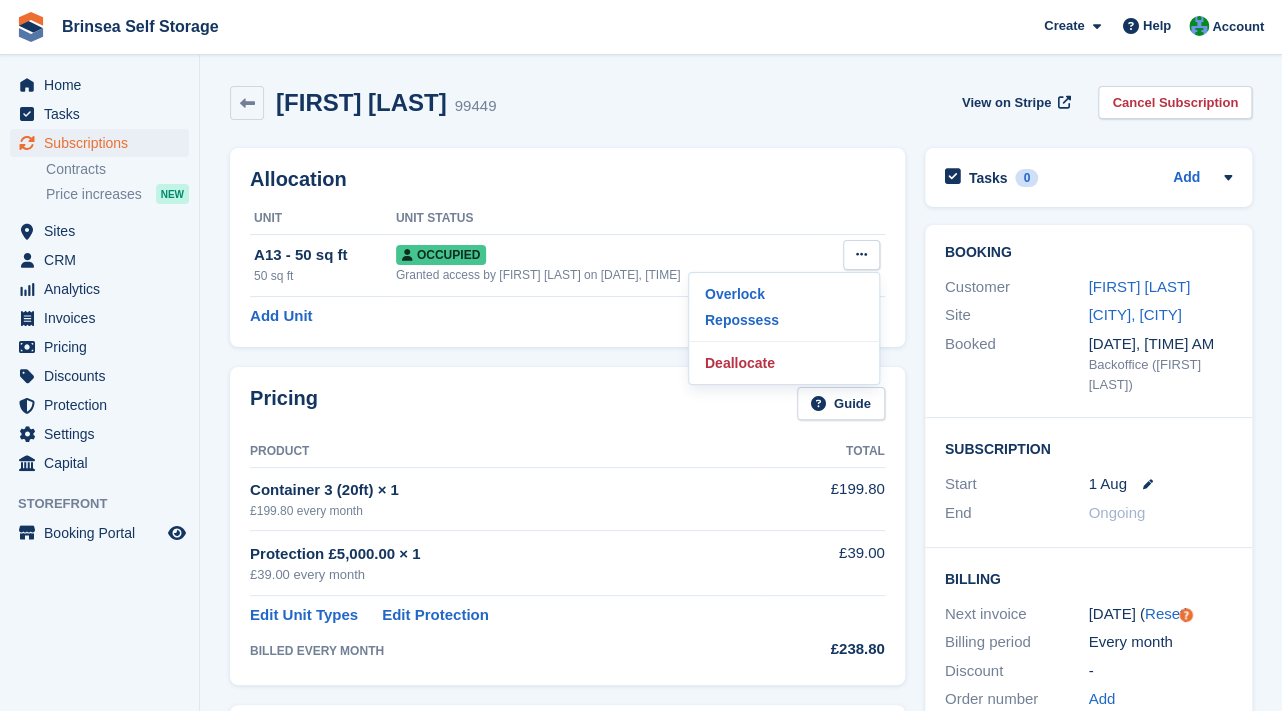click on "Allocation
Unit
Unit Status
A13 - 50 sq ft
50 sq ft
Occupied
Granted access by Jeff Cherson on 3rd Aug,   4:05 PM
Overlock
Repossess
Deallocate
Add Unit" at bounding box center [567, 247] 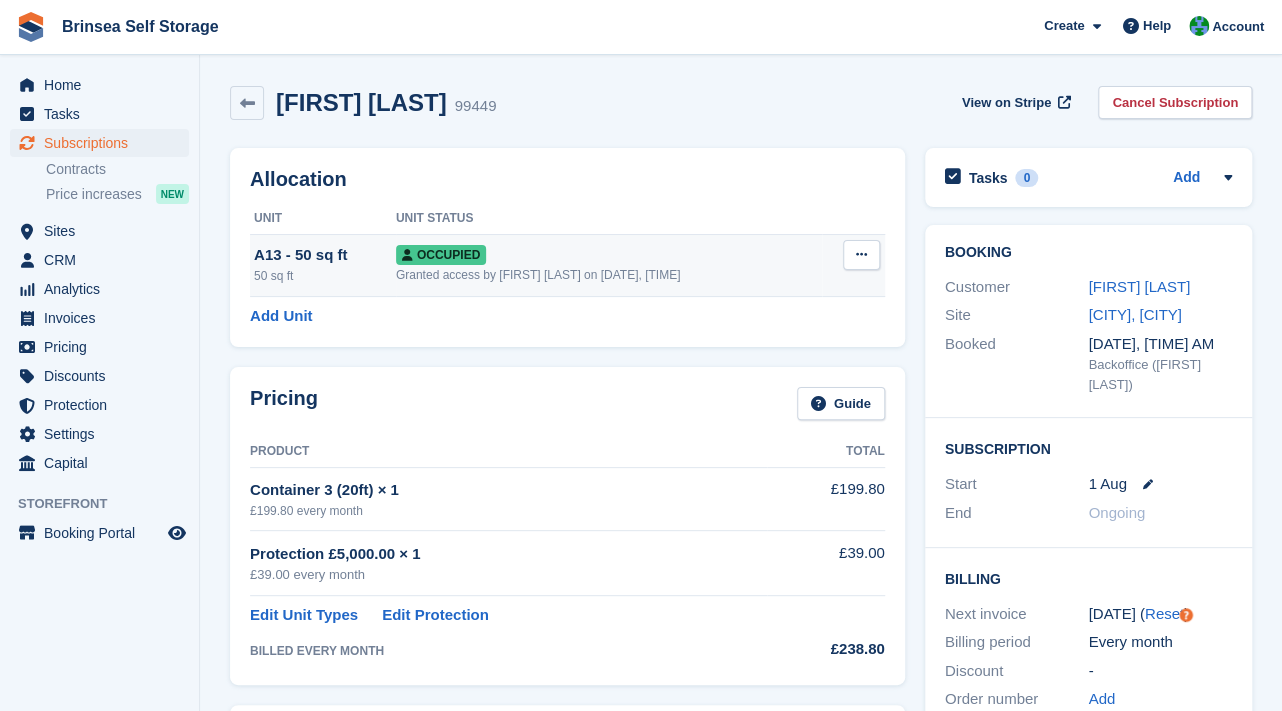 click at bounding box center (861, 254) 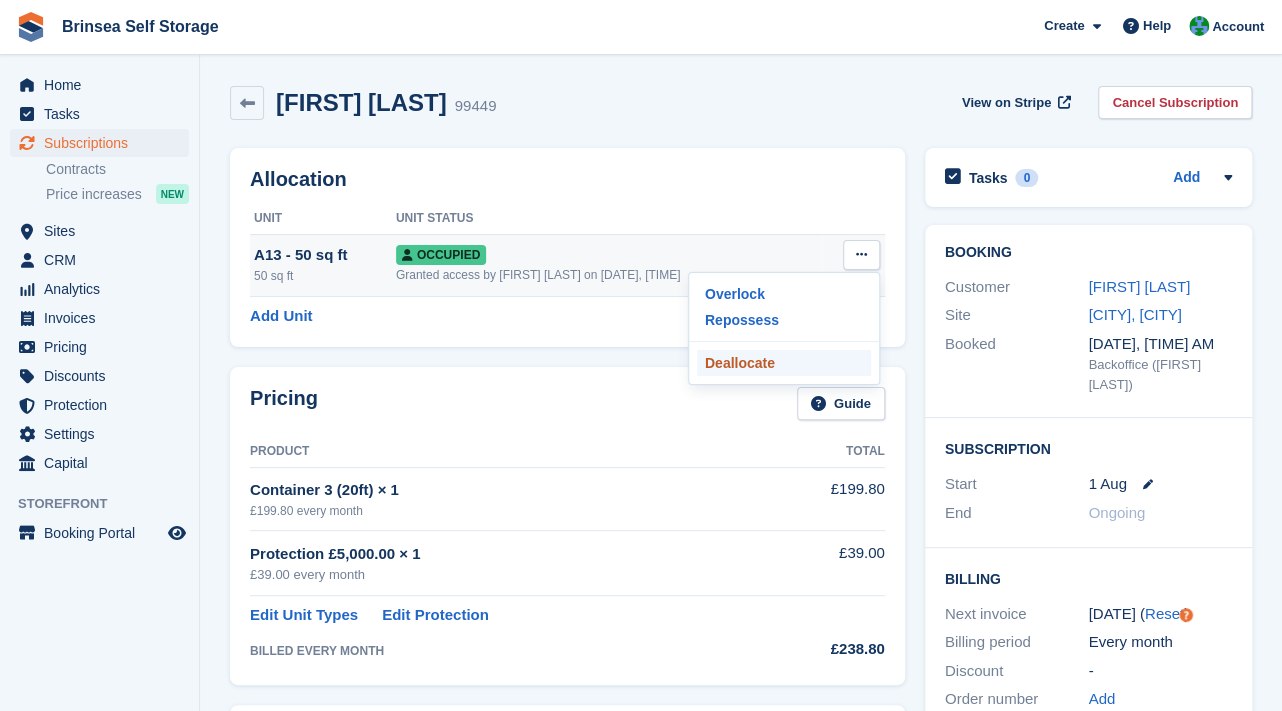 click on "Deallocate" at bounding box center [784, 363] 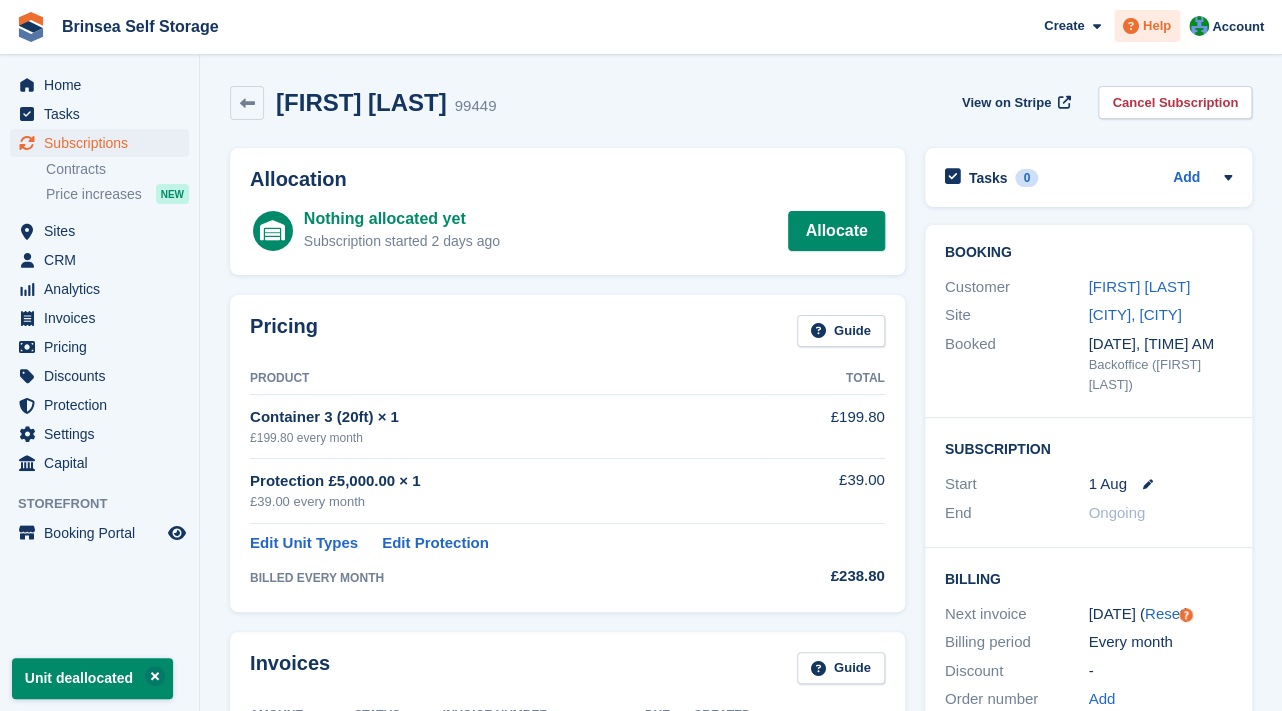 click on "Help" at bounding box center (1157, 26) 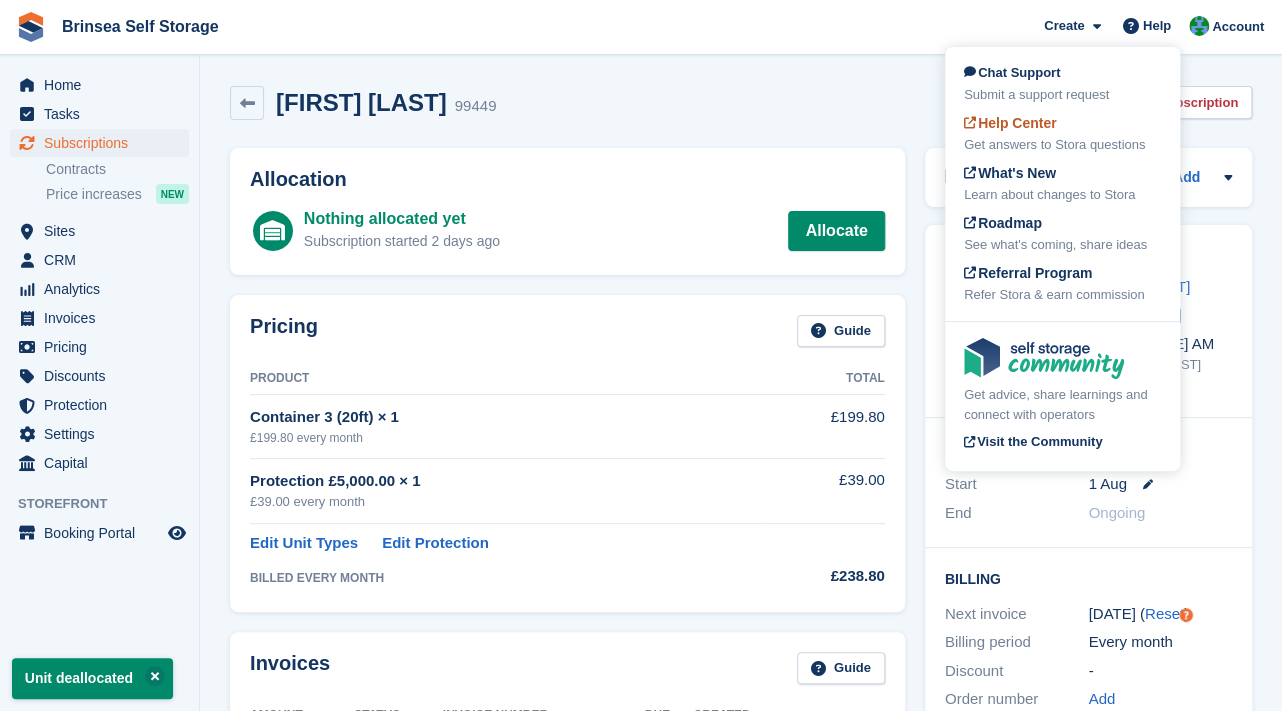 click on "Help Center" at bounding box center (1010, 123) 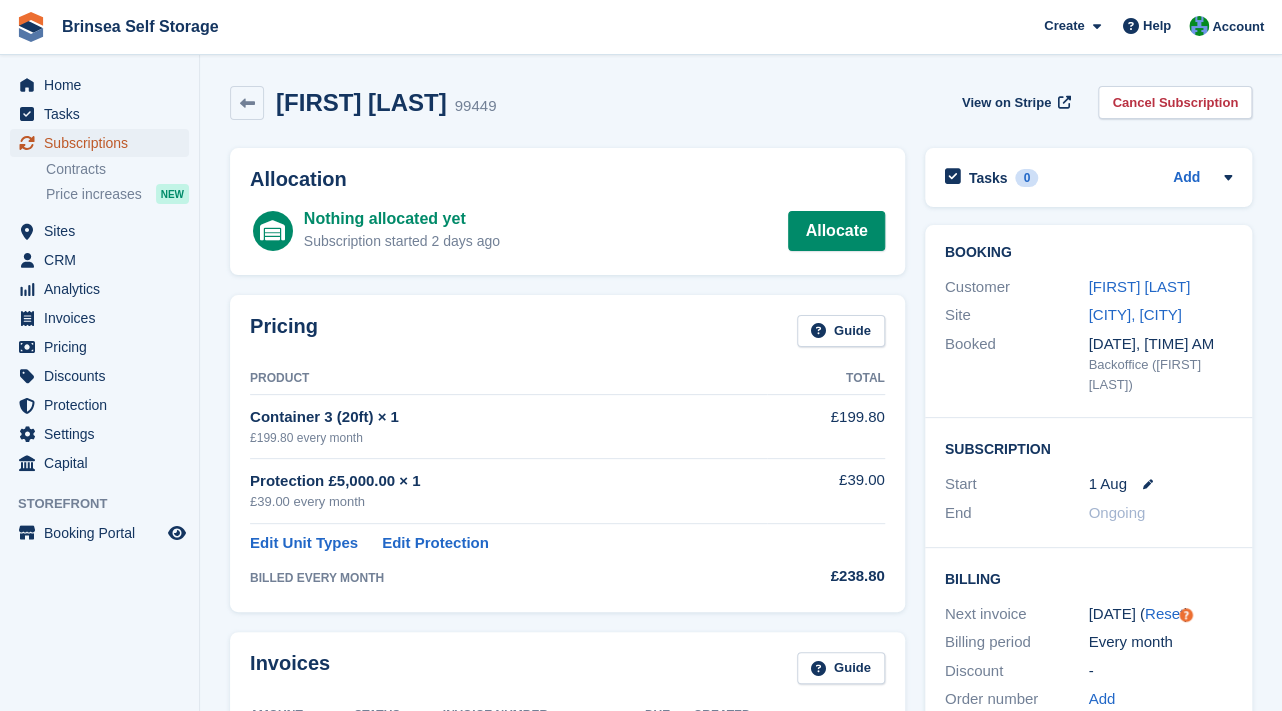 click on "Subscriptions" at bounding box center (104, 143) 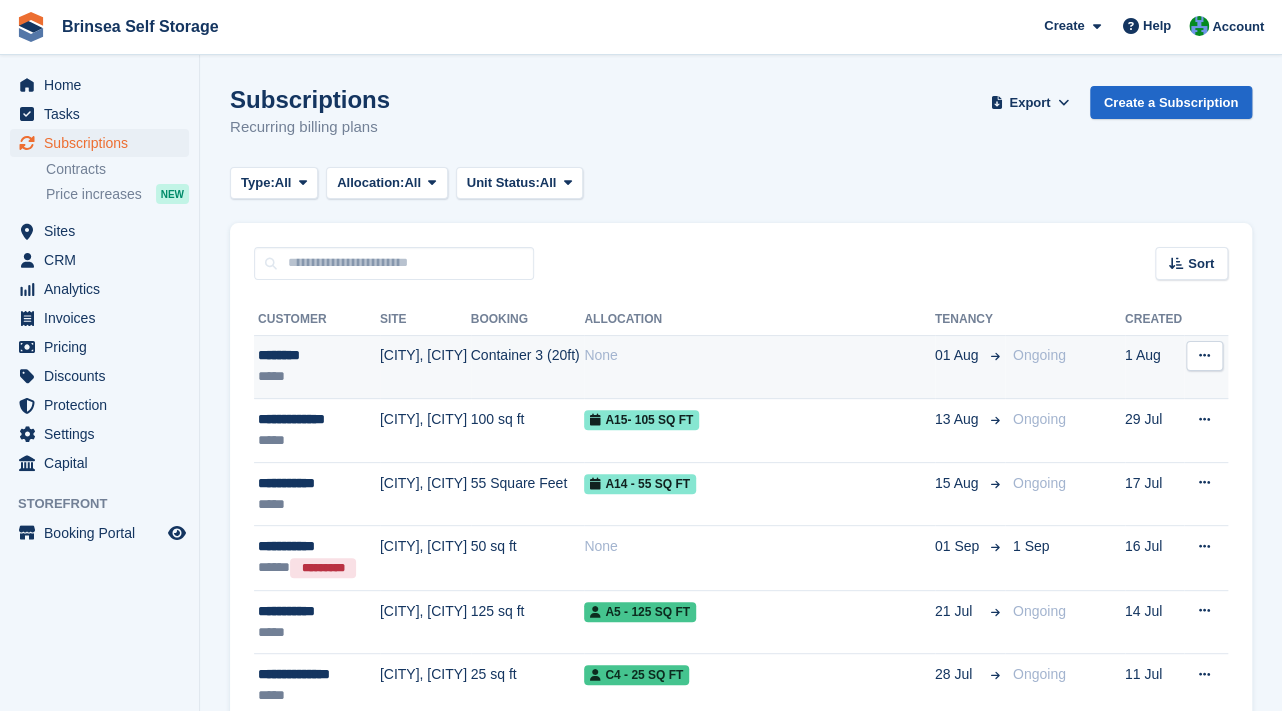 click on "[TOWN], [CITY]" at bounding box center [425, 367] 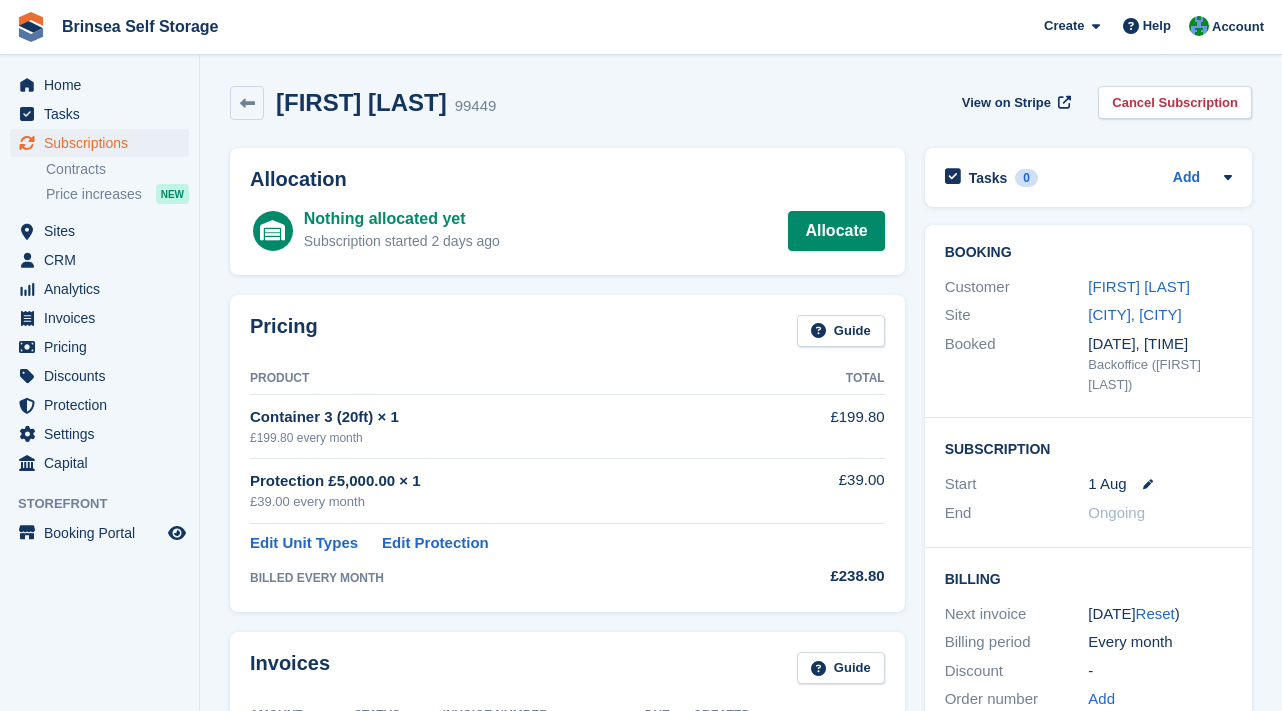 scroll, scrollTop: 0, scrollLeft: 0, axis: both 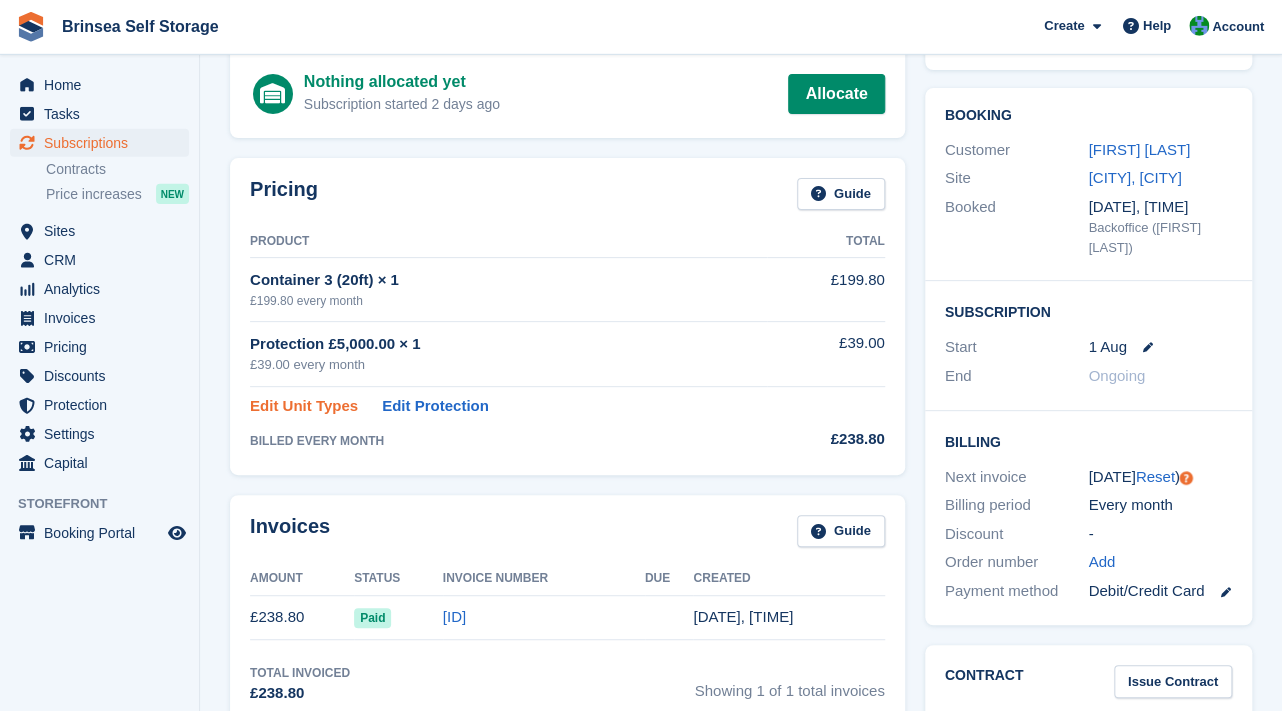 click on "Edit Unit Types" at bounding box center [304, 406] 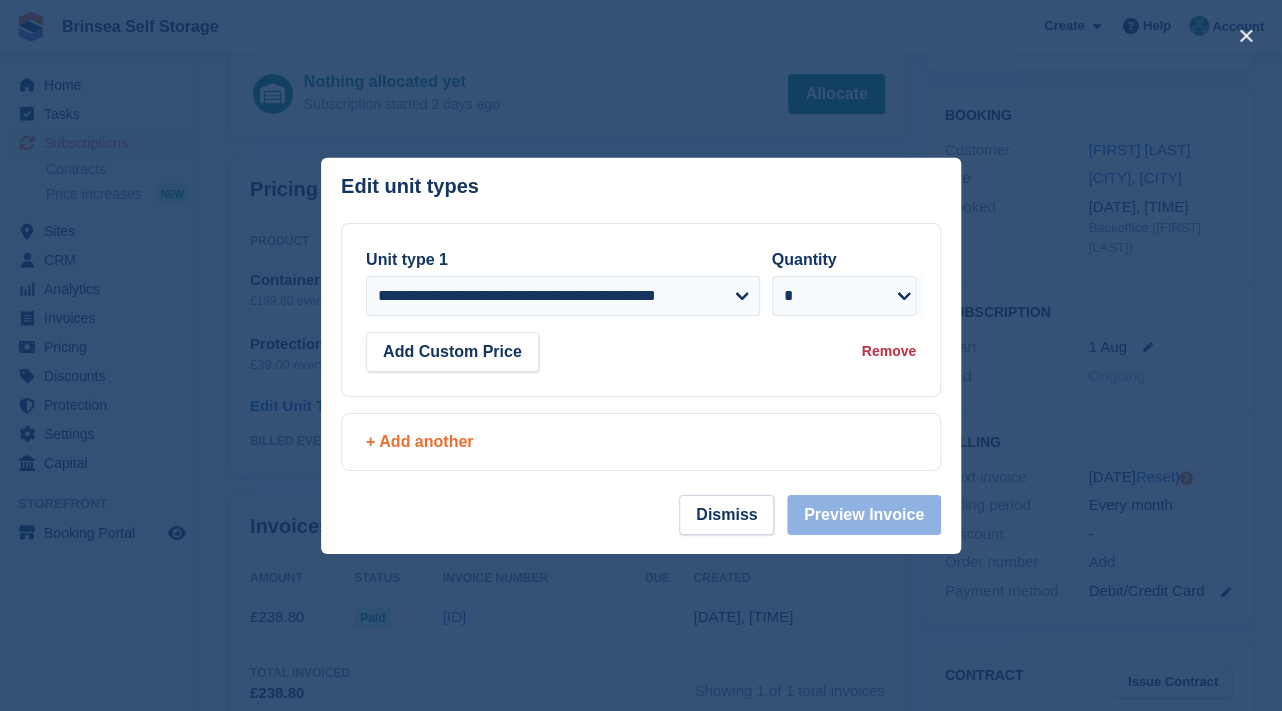 click on "+ Add another" at bounding box center (641, 442) 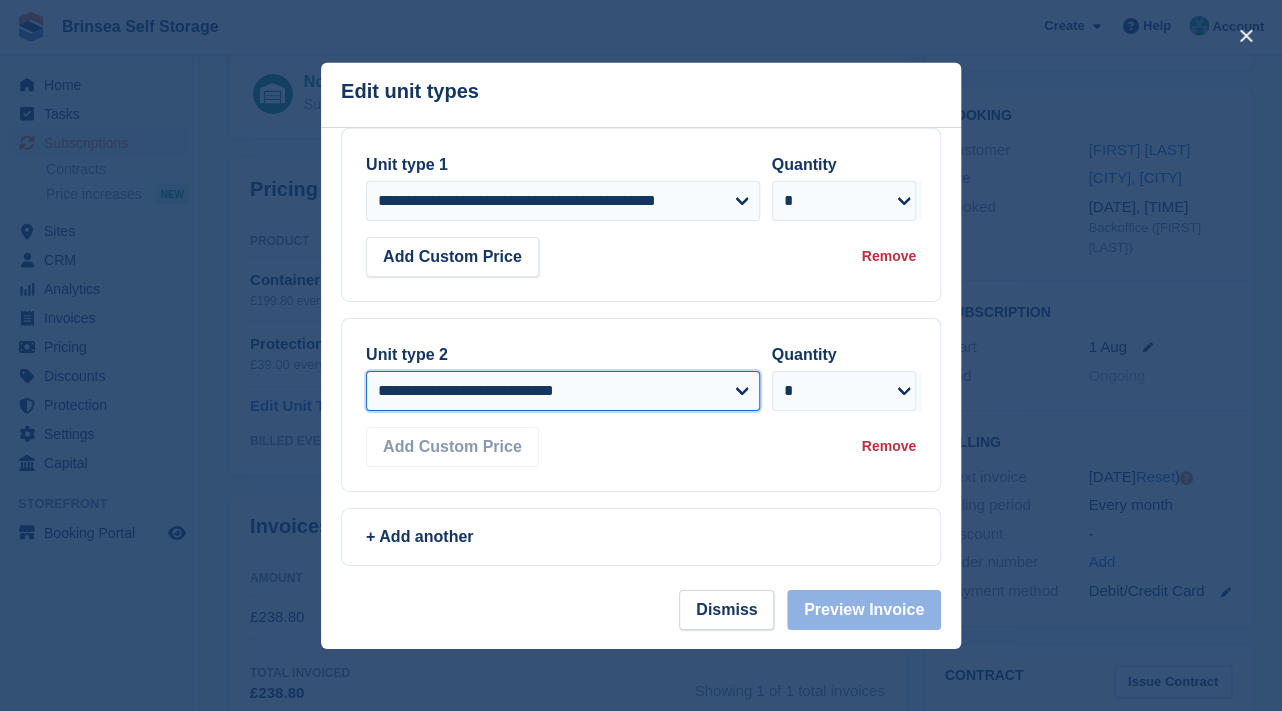 click on "**********" at bounding box center (563, 391) 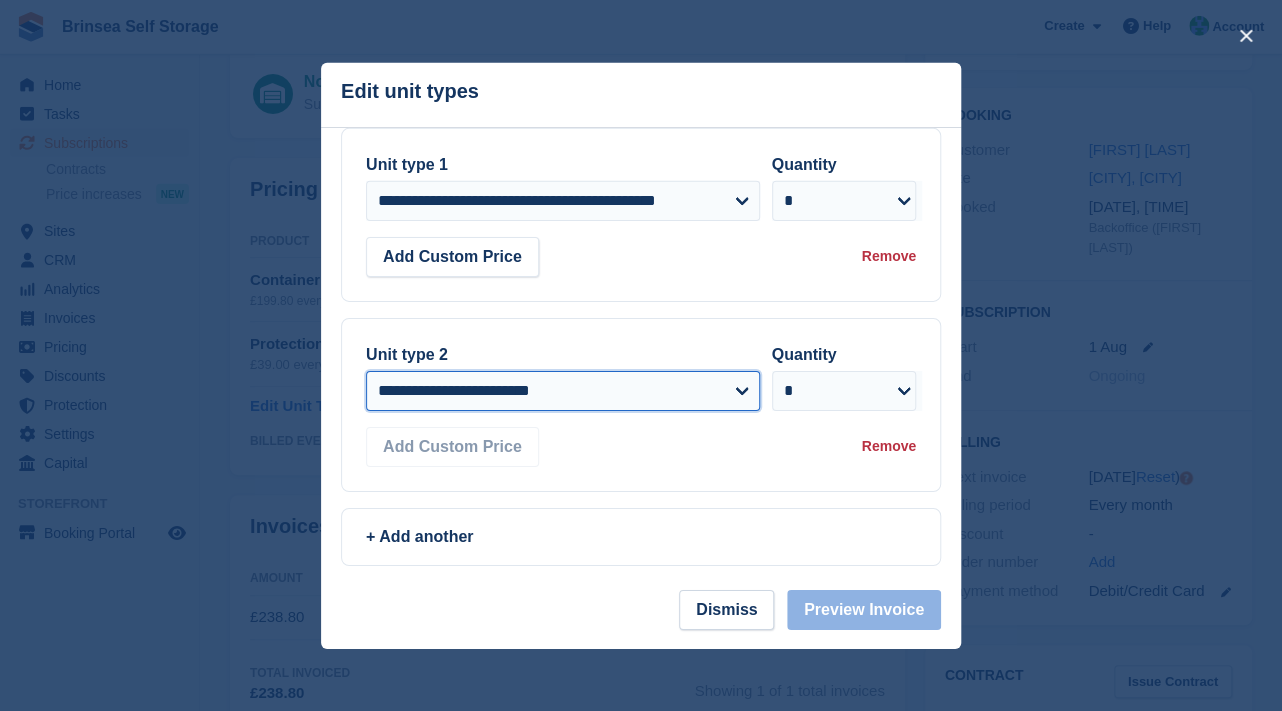 click on "**********" at bounding box center [0, 0] 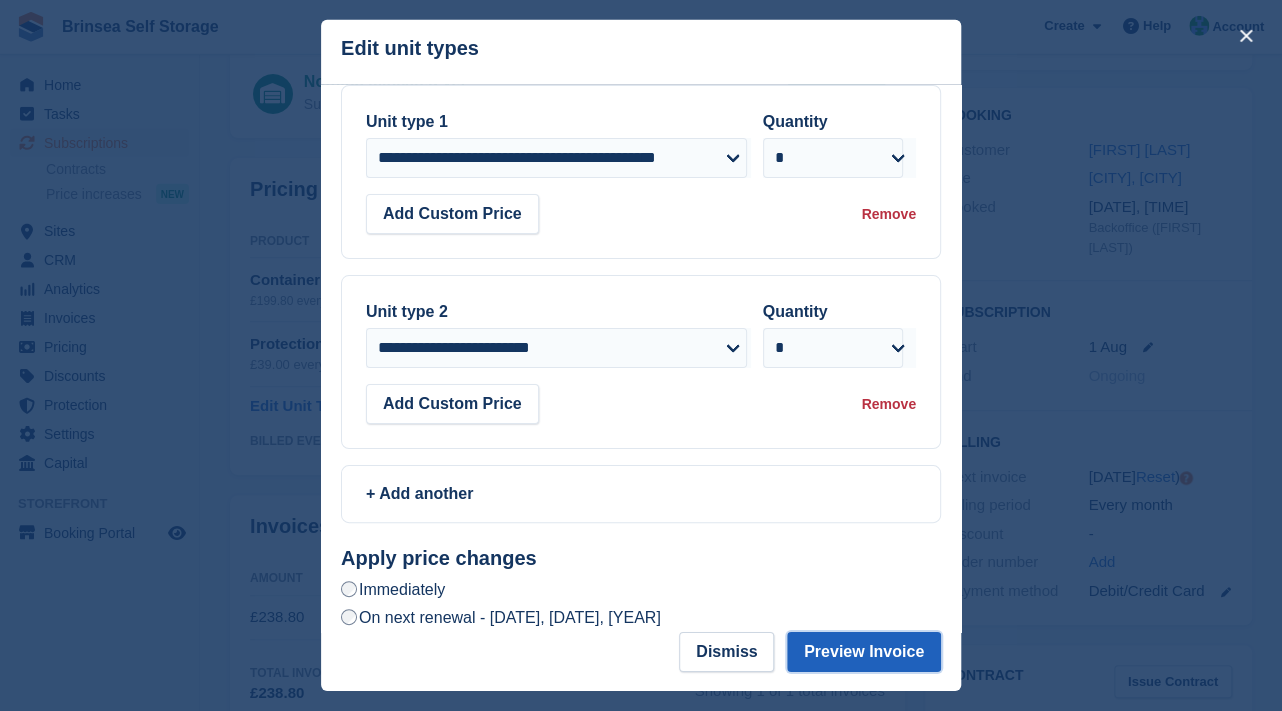 click on "Preview Invoice" at bounding box center [864, 652] 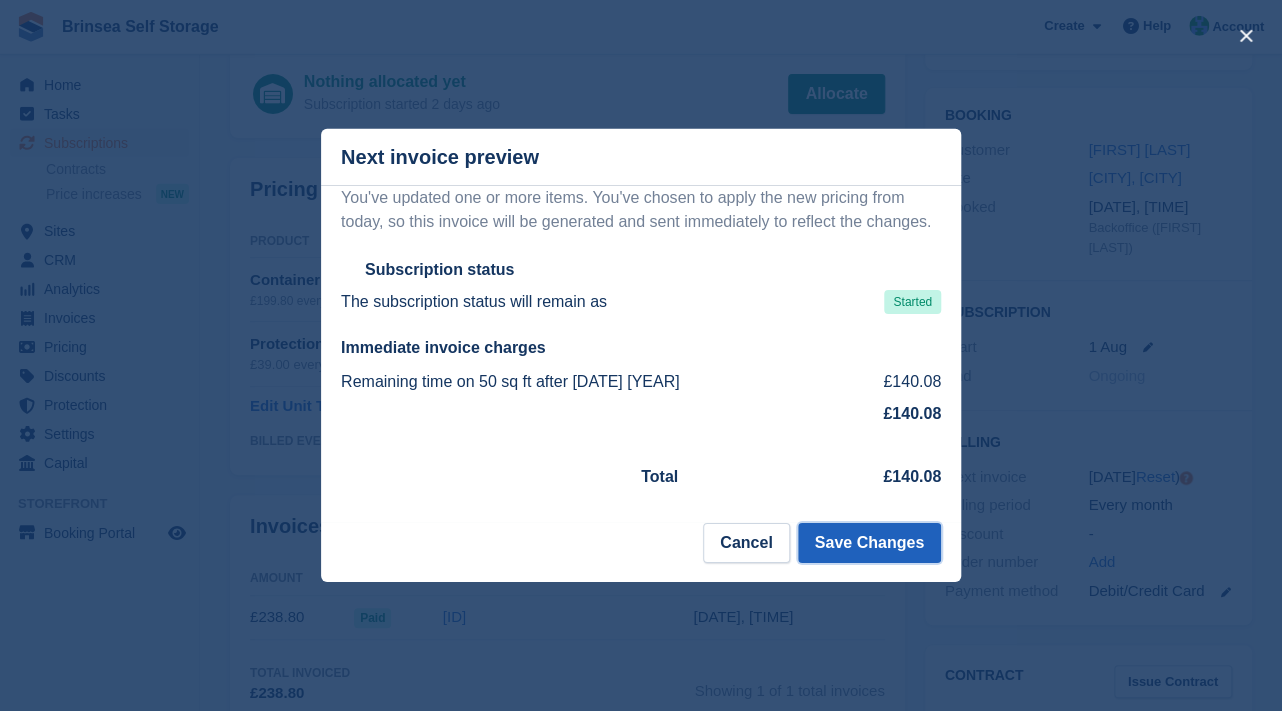 click on "Save Changes" at bounding box center [869, 543] 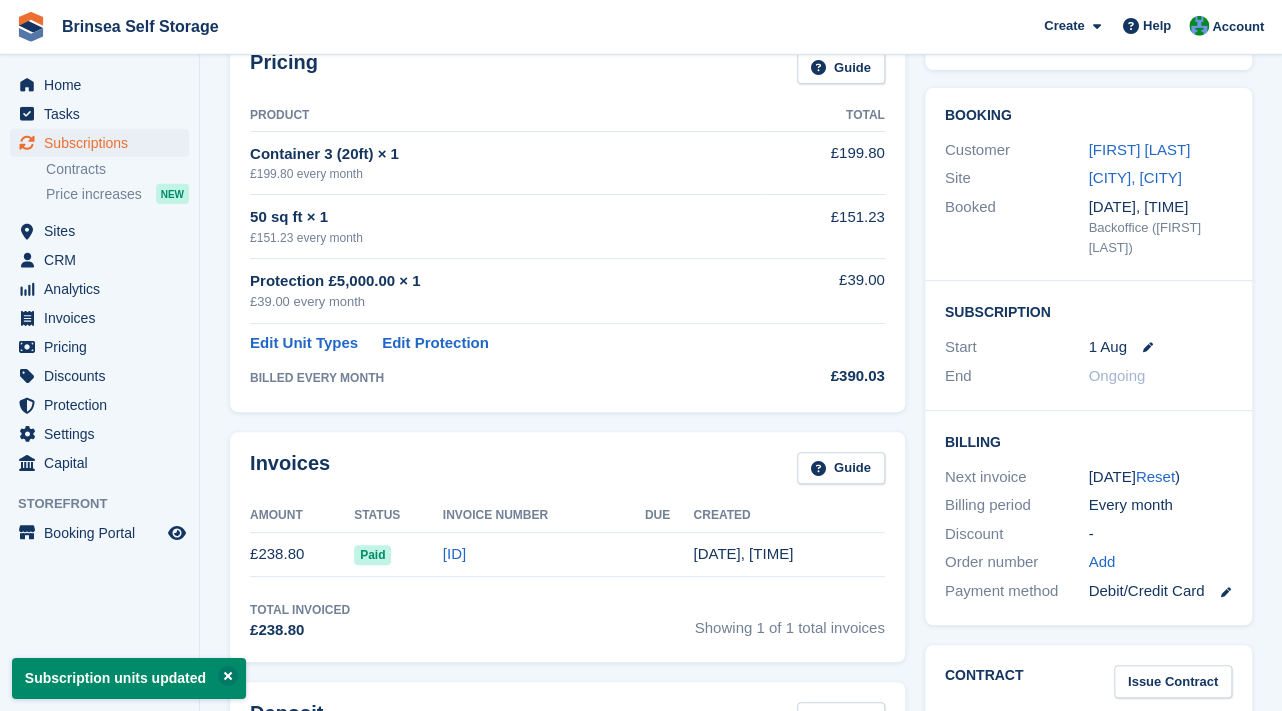 scroll, scrollTop: 0, scrollLeft: 0, axis: both 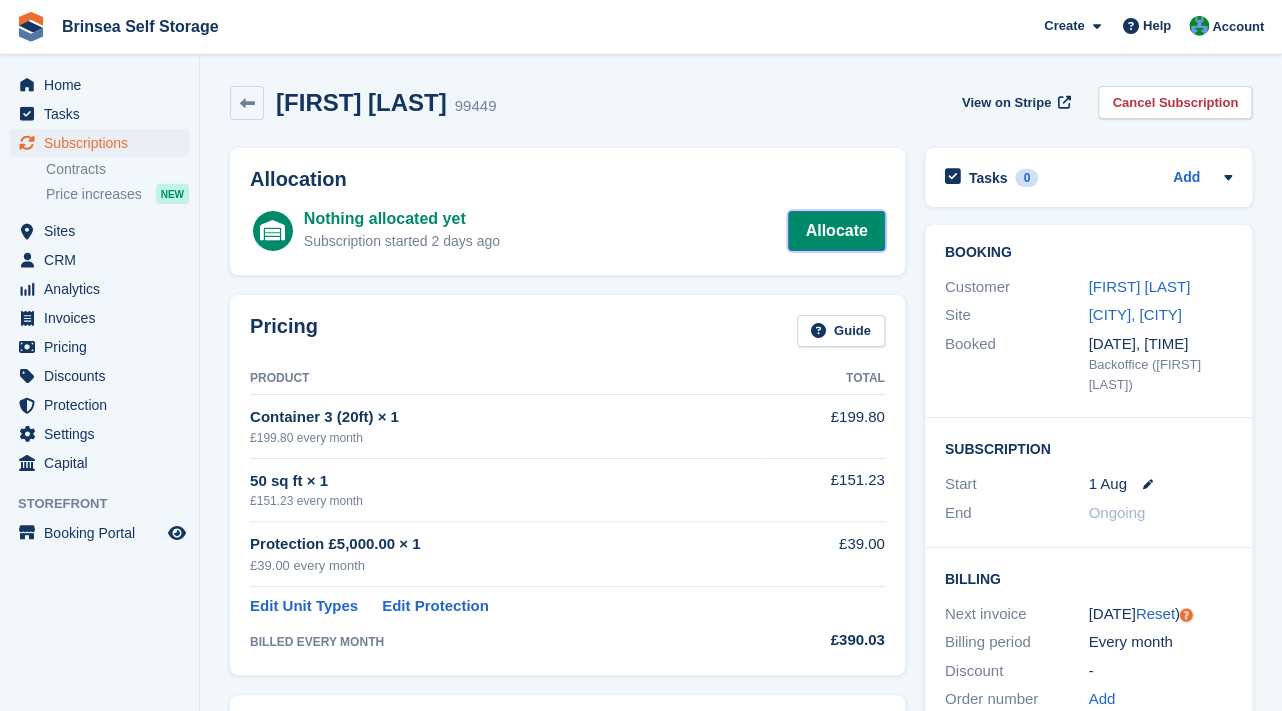 click on "Allocate" at bounding box center [836, 231] 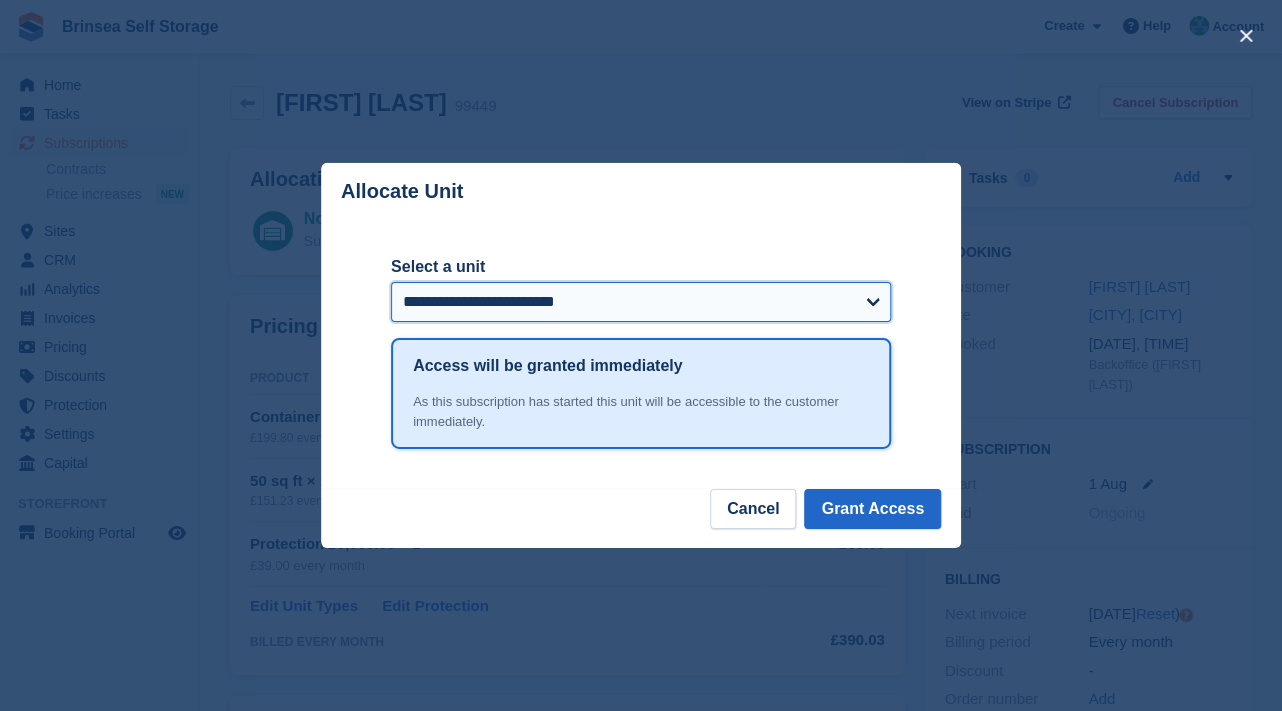 click on "**********" at bounding box center [641, 302] 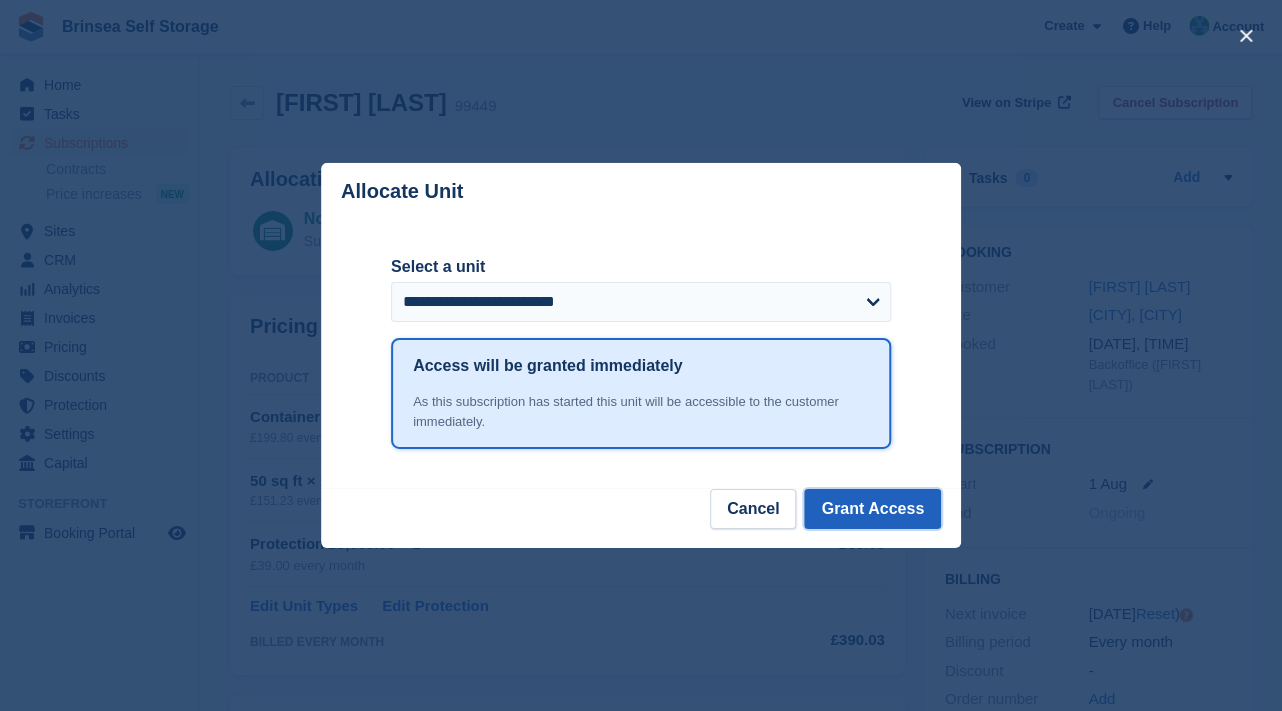 click on "Grant Access" at bounding box center (872, 509) 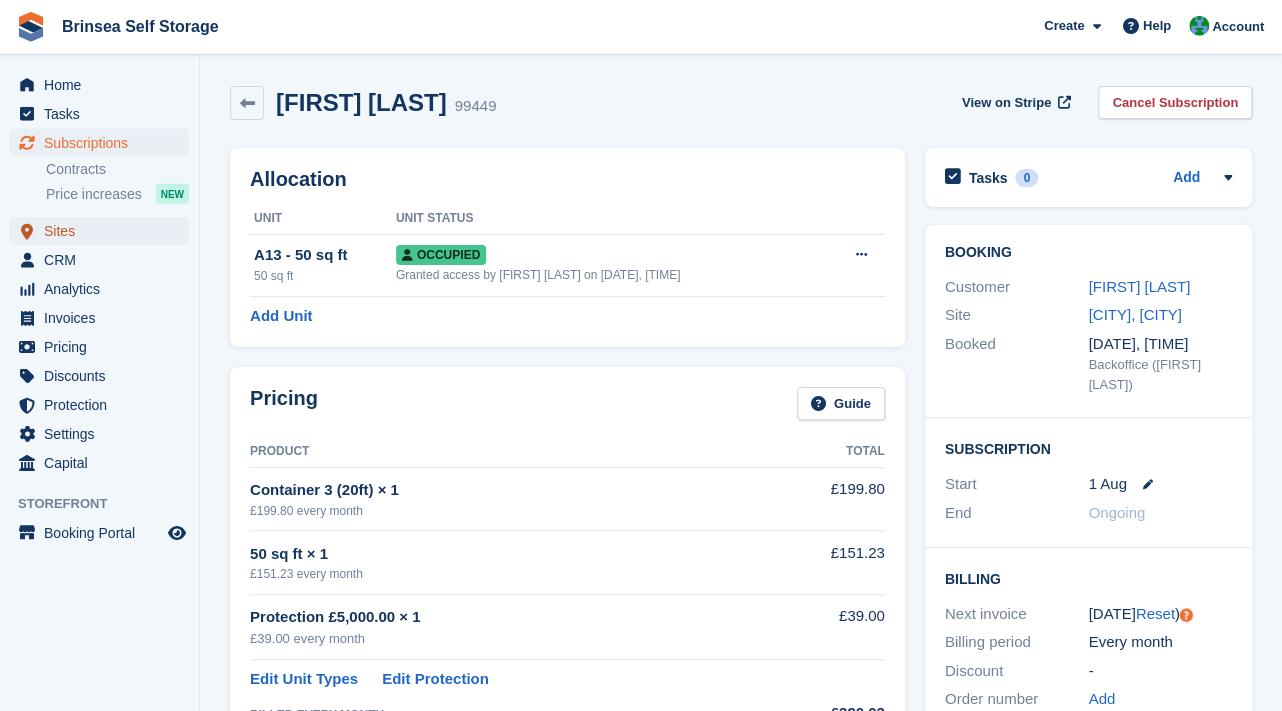 click on "Sites" at bounding box center (104, 231) 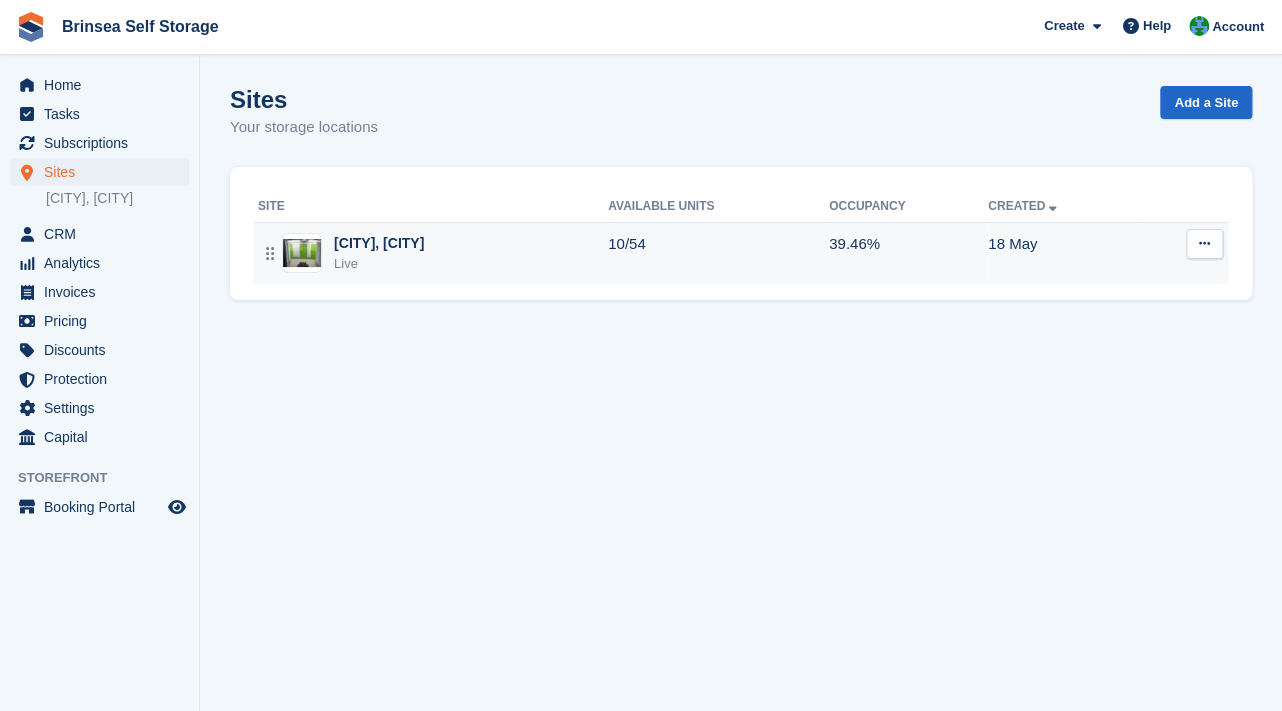 click on "[CITY], [CITY]" at bounding box center (379, 243) 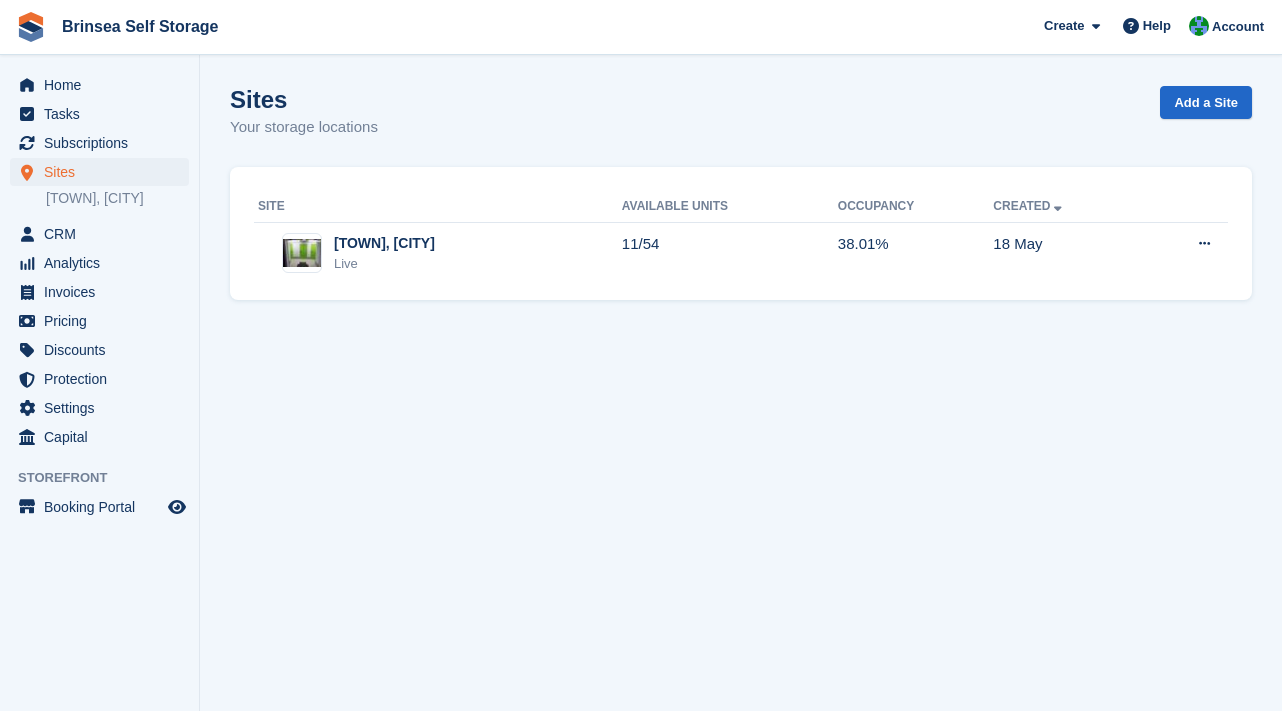 scroll, scrollTop: 0, scrollLeft: 0, axis: both 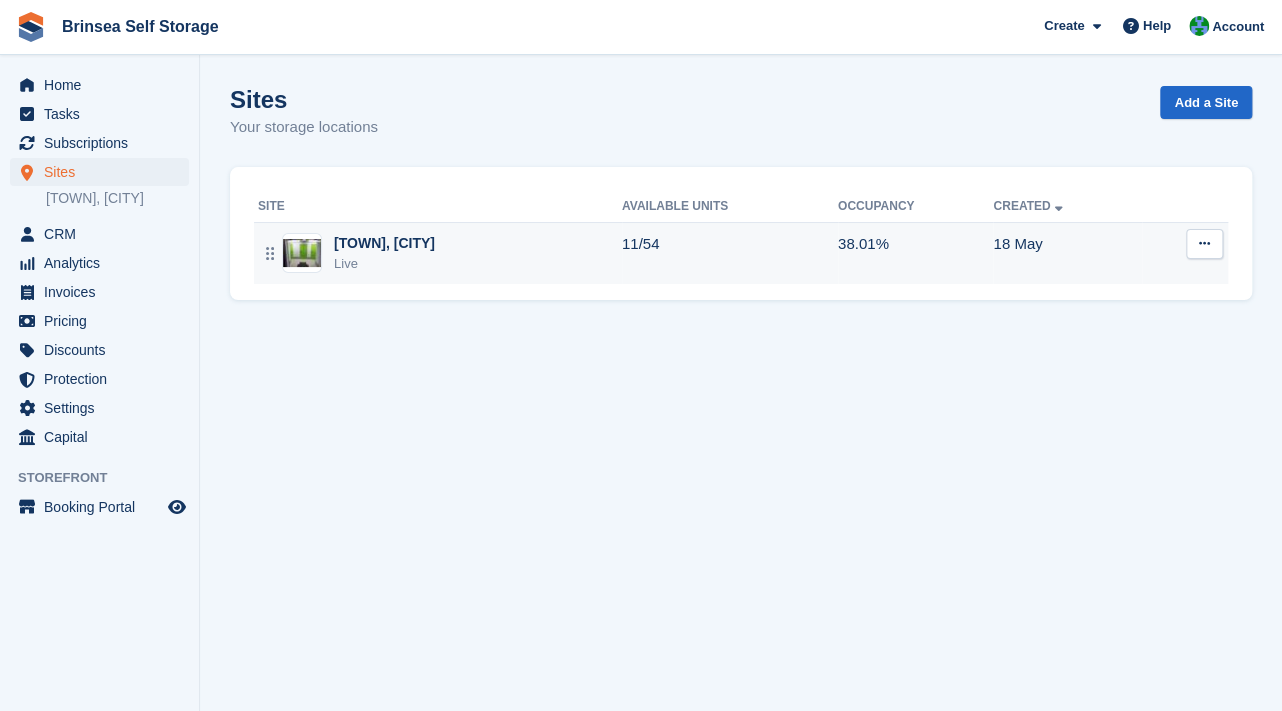 click on "Live" at bounding box center [384, 264] 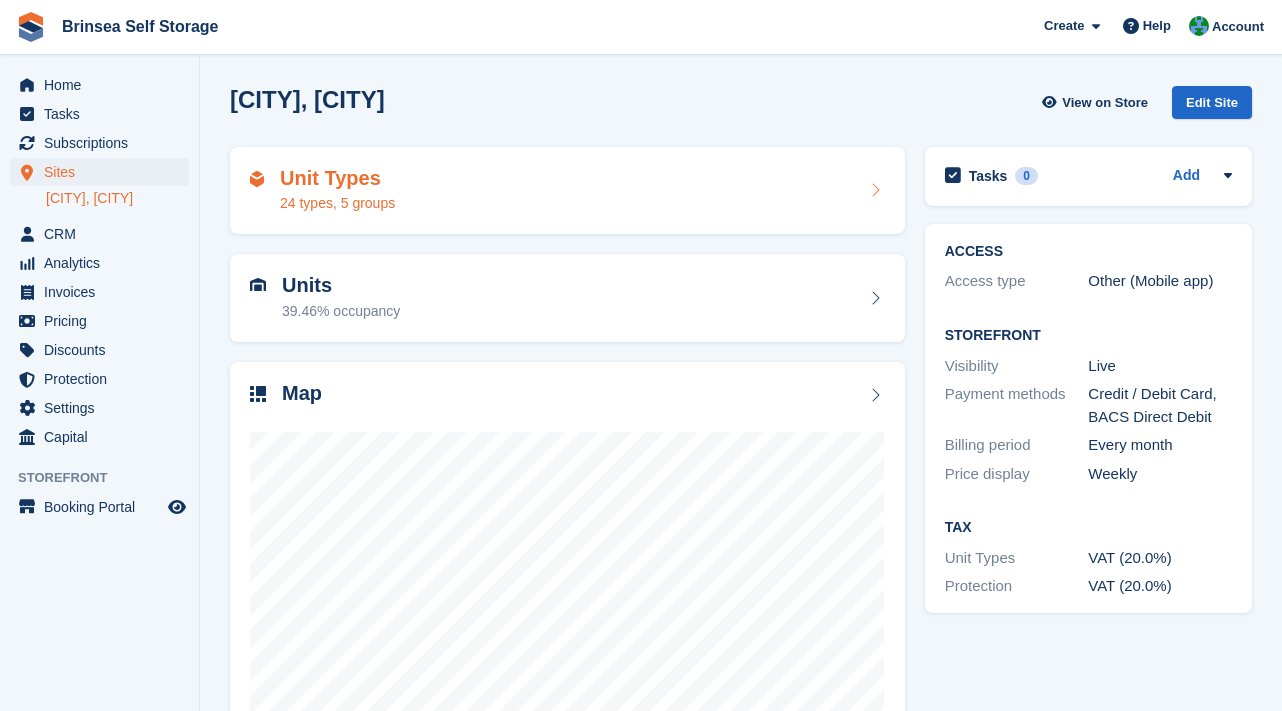 scroll, scrollTop: 0, scrollLeft: 0, axis: both 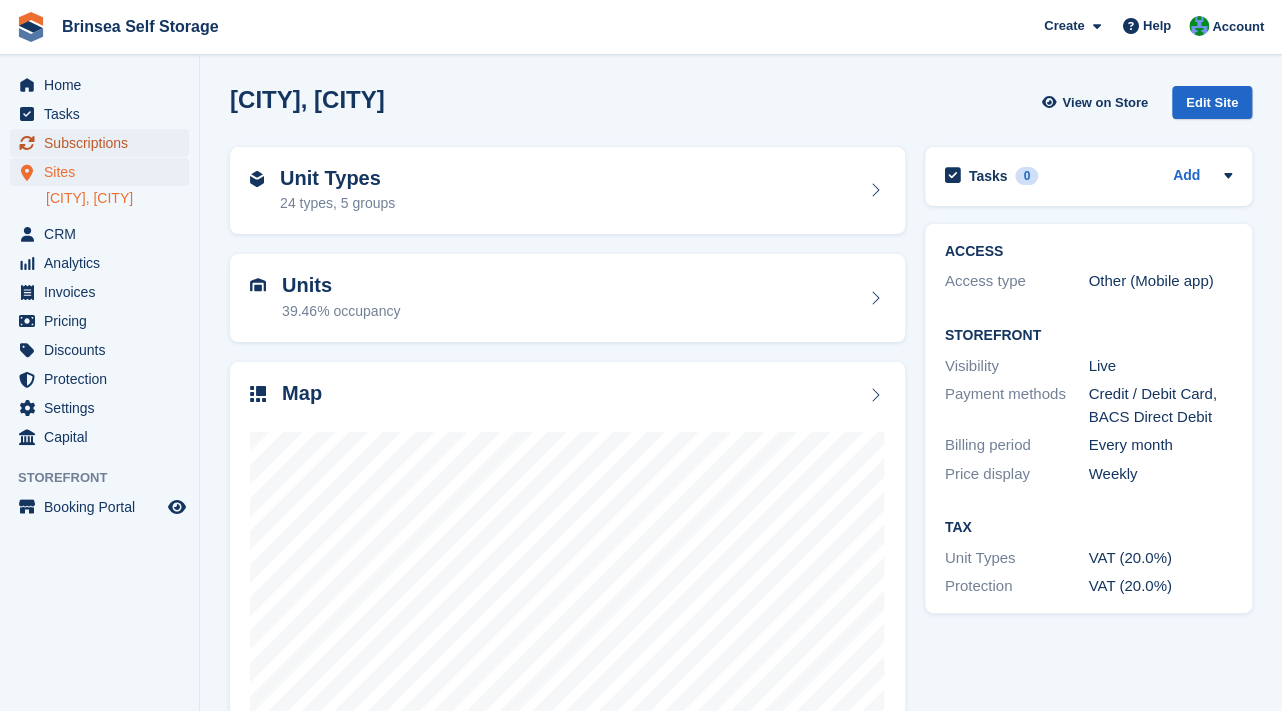 click on "Subscriptions" at bounding box center (104, 143) 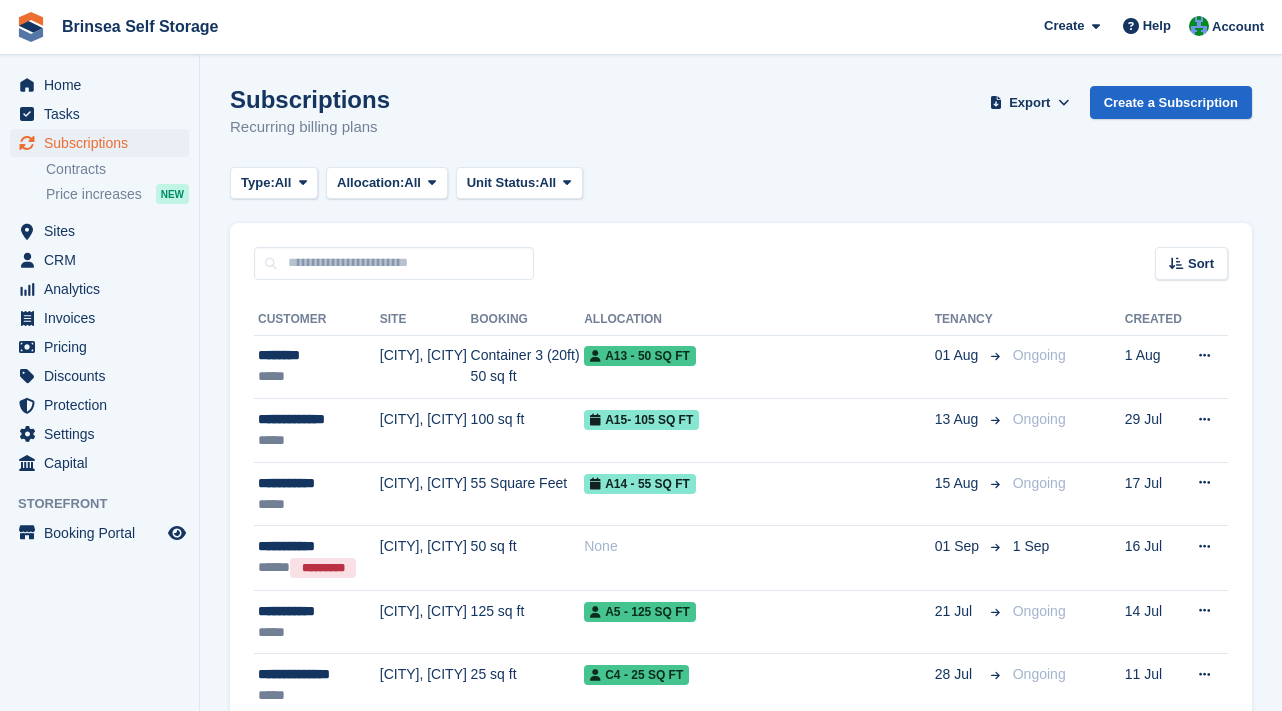 scroll, scrollTop: 0, scrollLeft: 0, axis: both 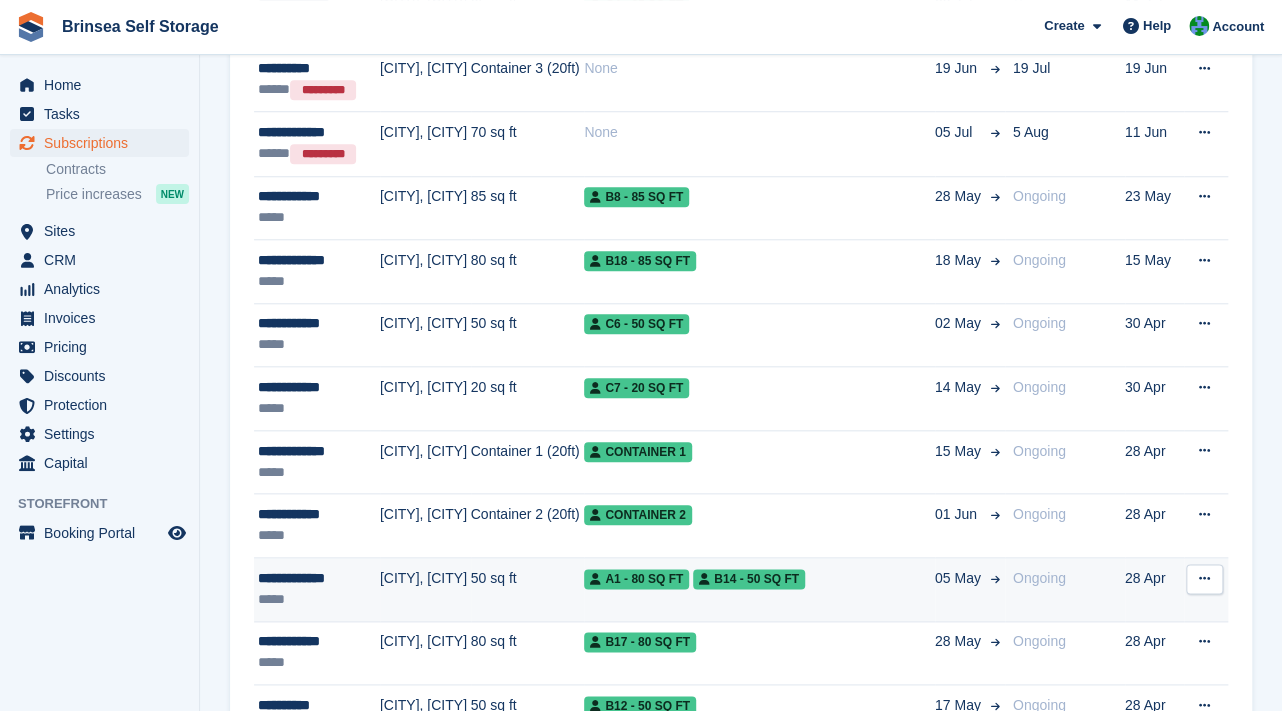 click on "[TOWN], [CITY]" at bounding box center [425, 590] 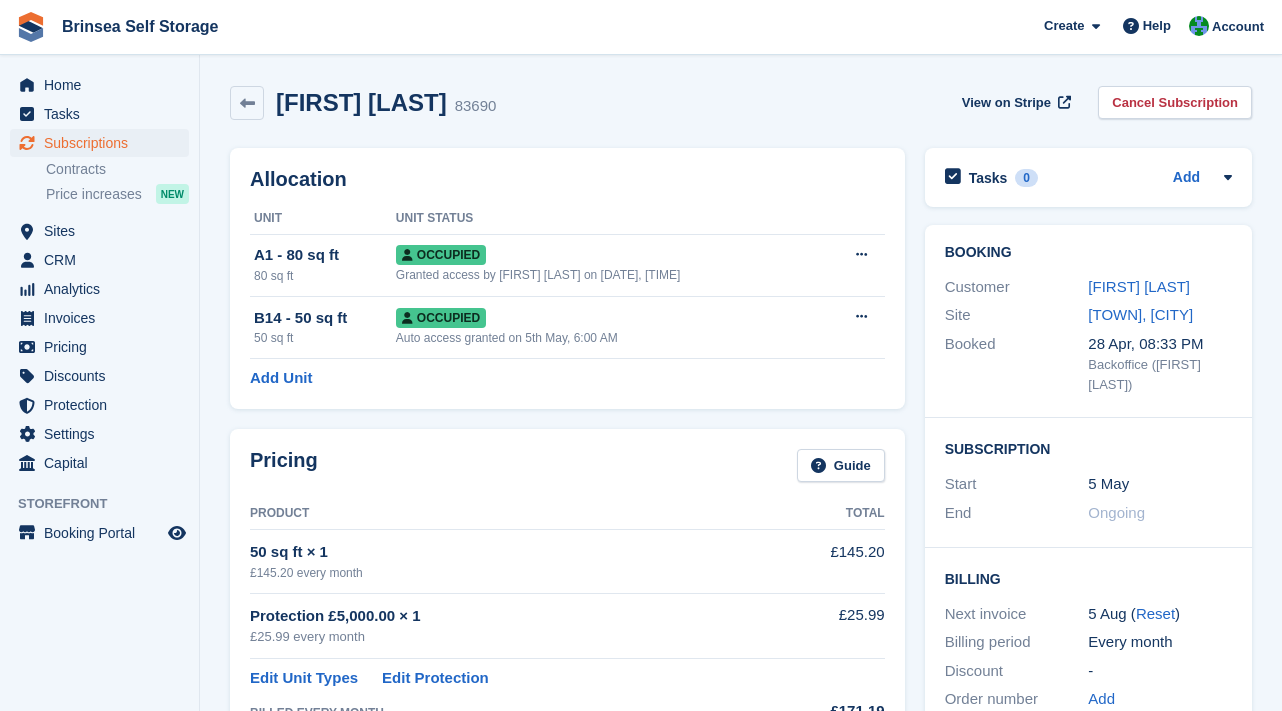 scroll, scrollTop: 0, scrollLeft: 0, axis: both 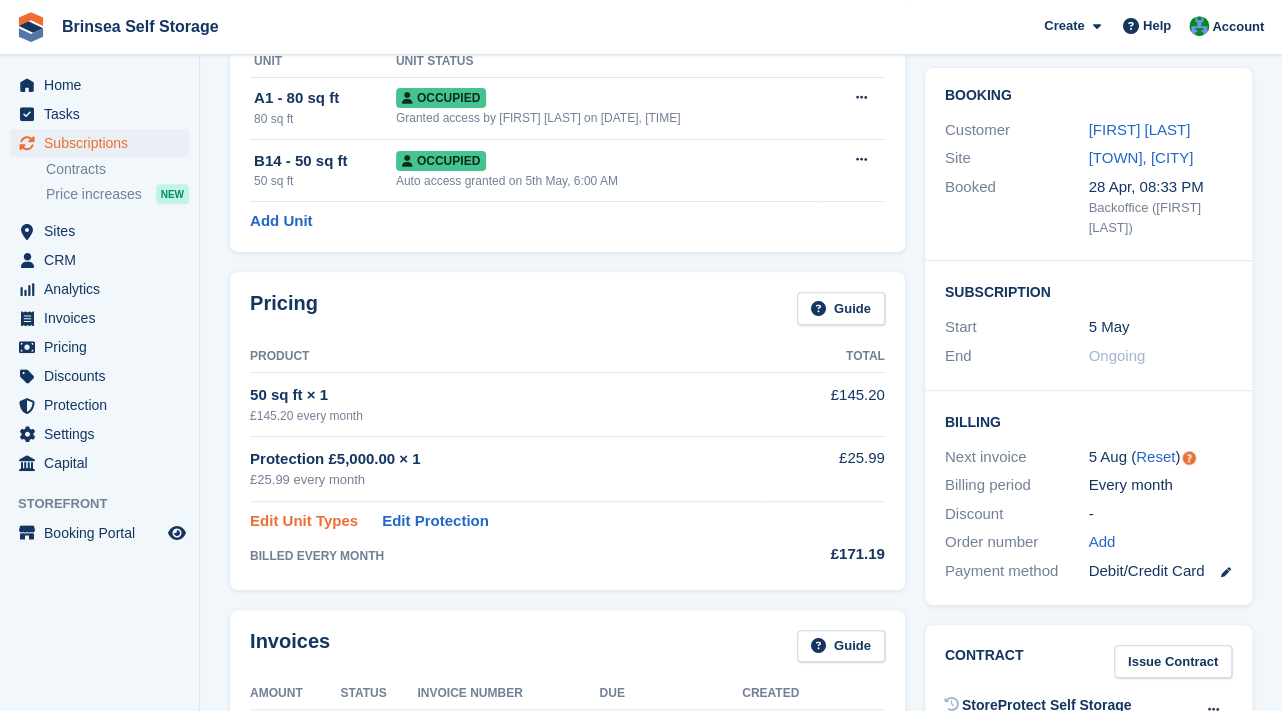 click on "Edit Unit Types" at bounding box center (304, 521) 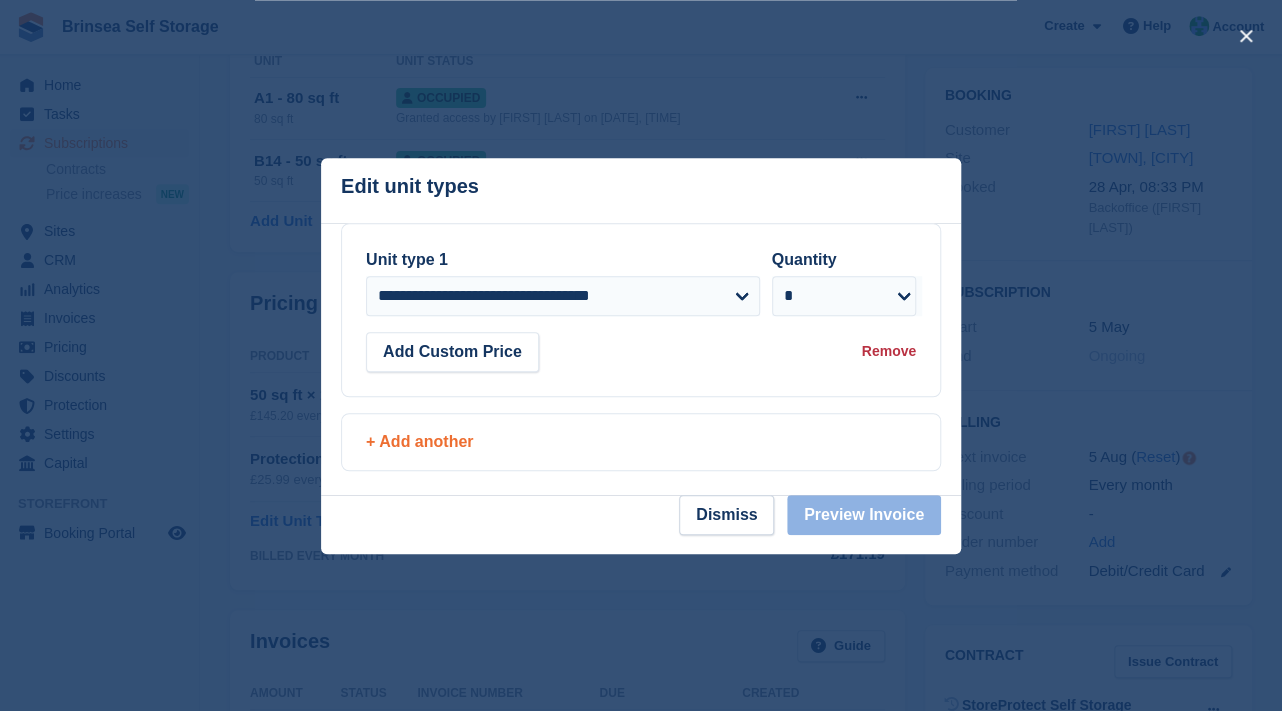 click on "+ Add another" at bounding box center [641, 442] 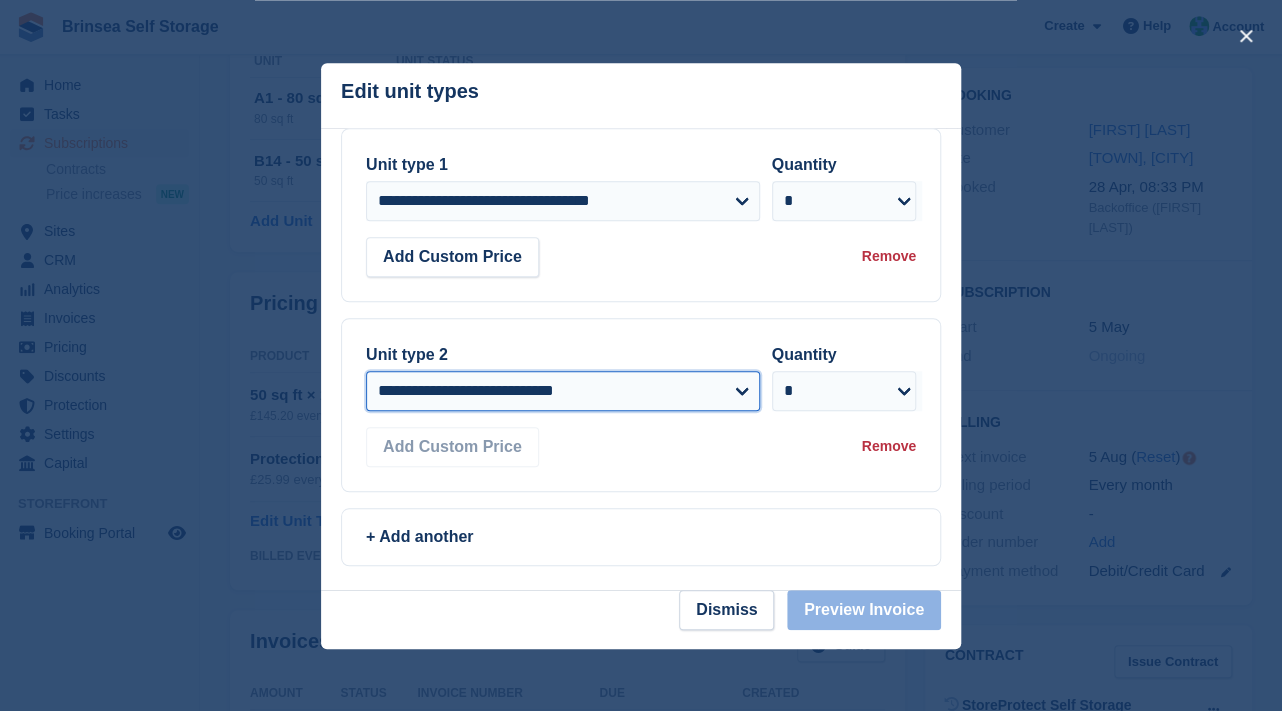 click on "**********" at bounding box center (563, 391) 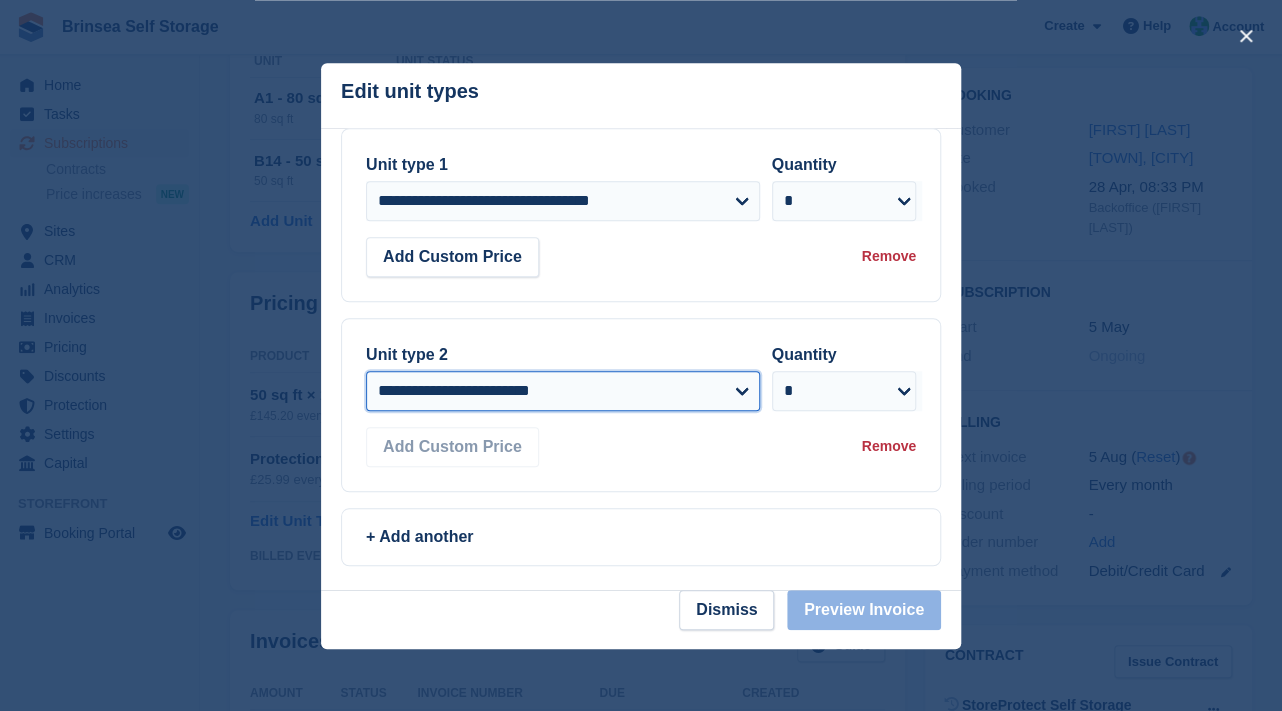 click on "**********" at bounding box center (0, 0) 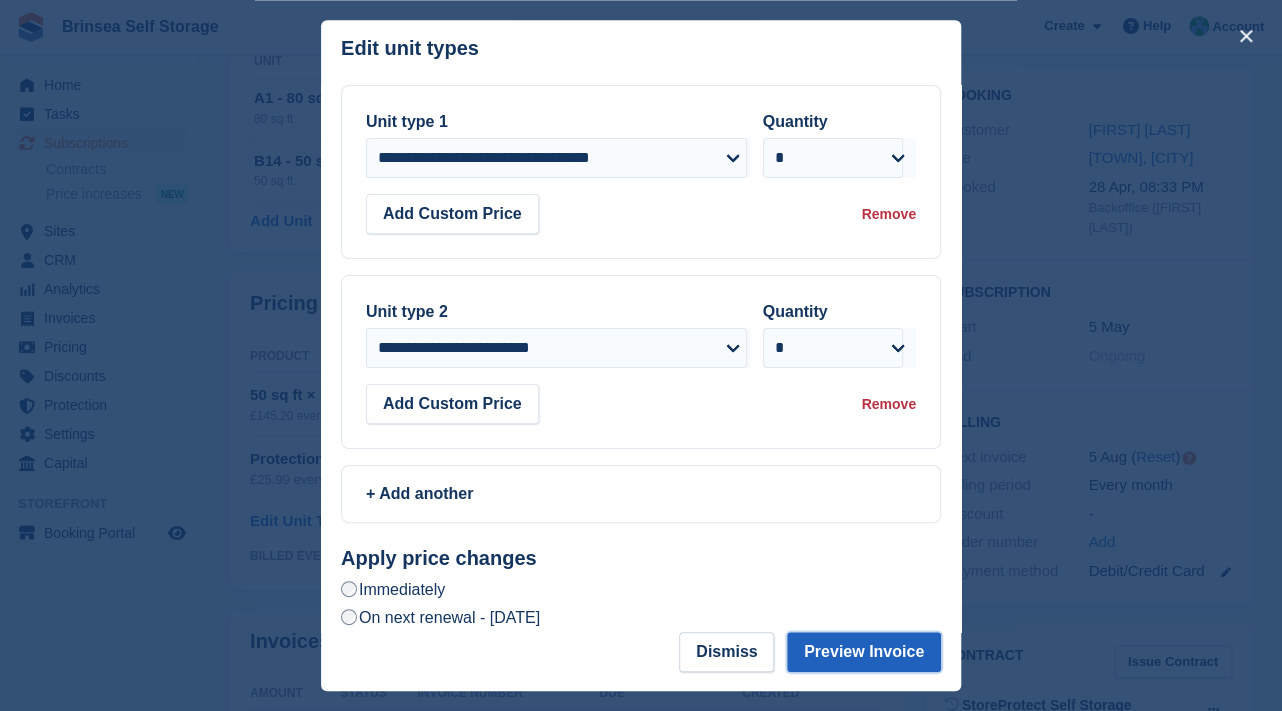 click on "Preview Invoice" at bounding box center (864, 652) 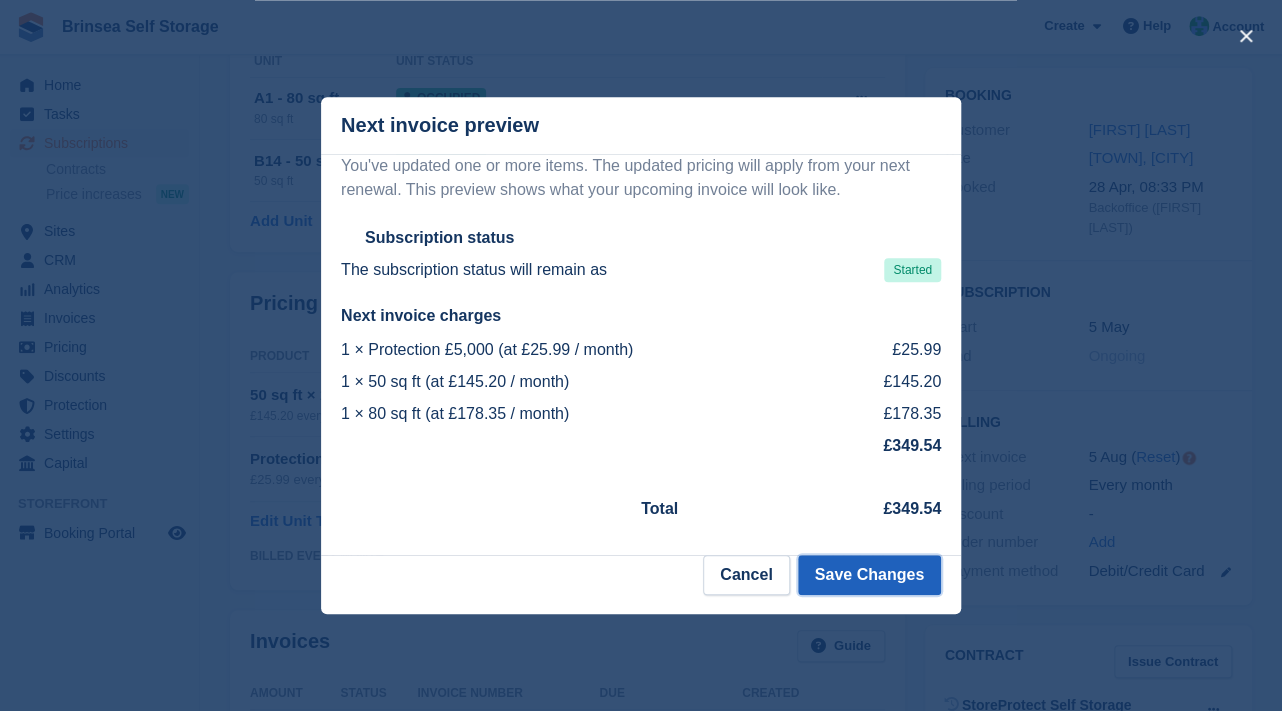 click on "Save Changes" at bounding box center (869, 575) 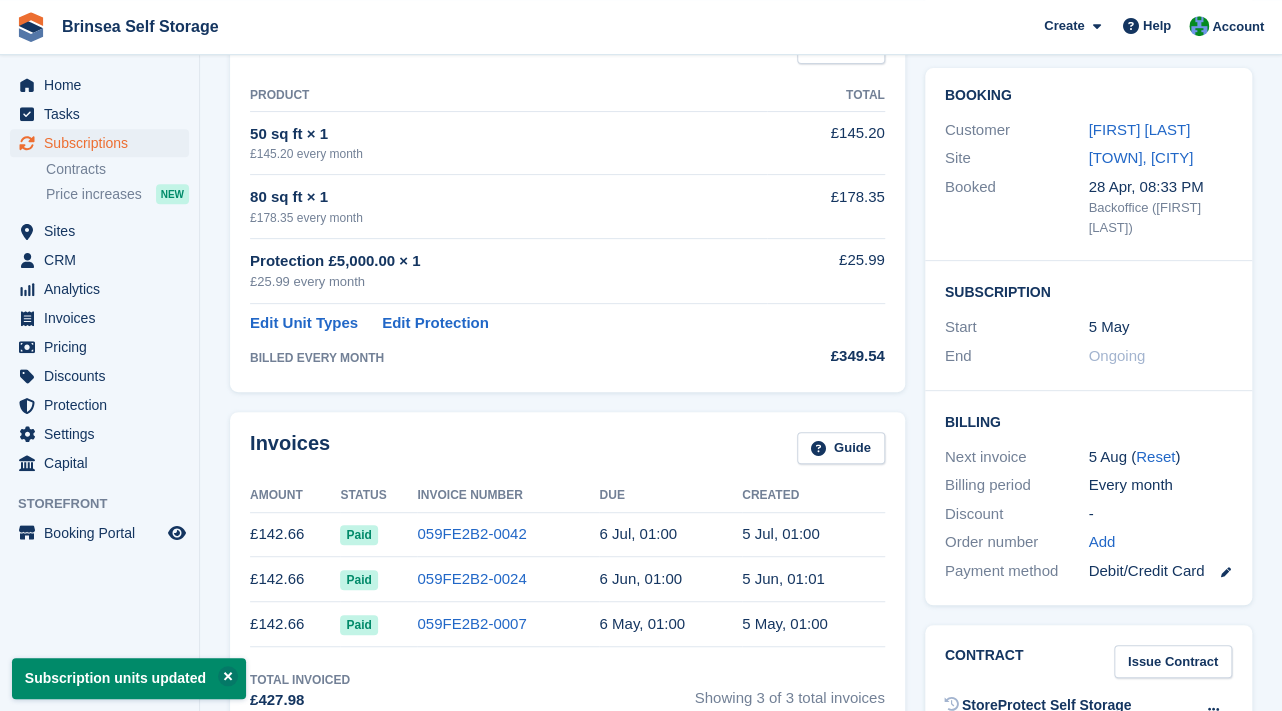 scroll, scrollTop: 0, scrollLeft: 0, axis: both 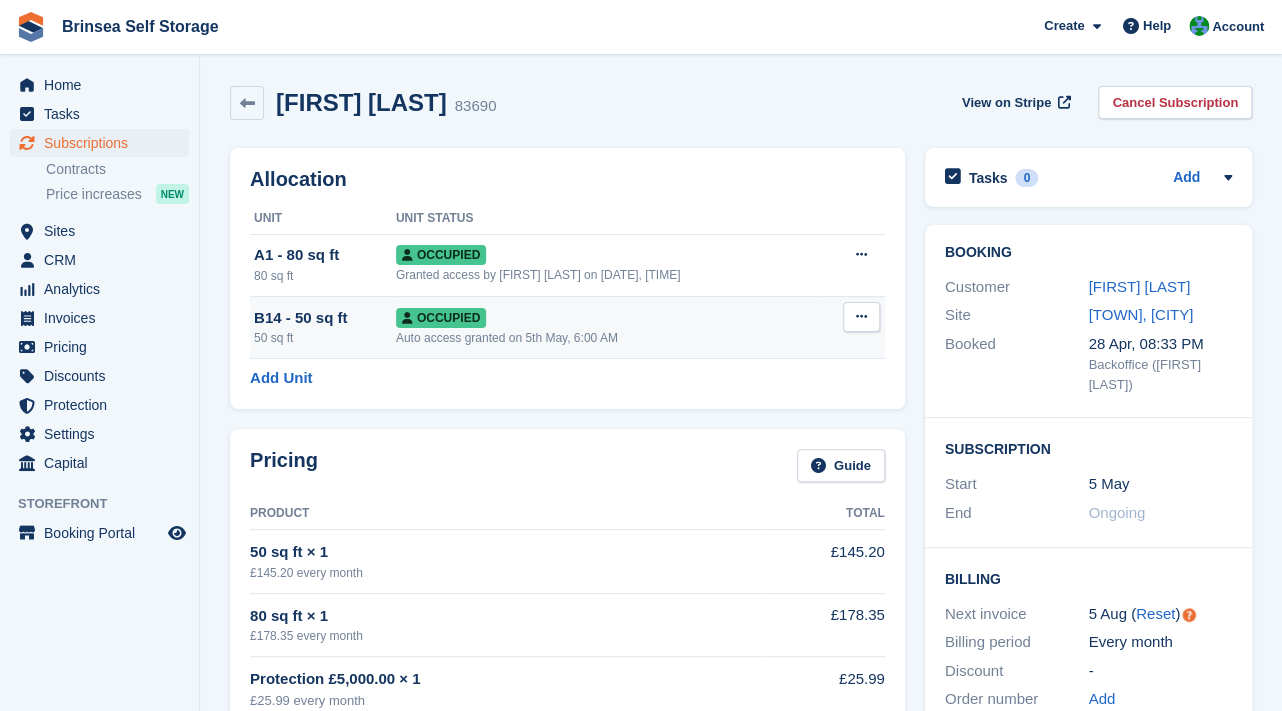 click at bounding box center [861, 316] 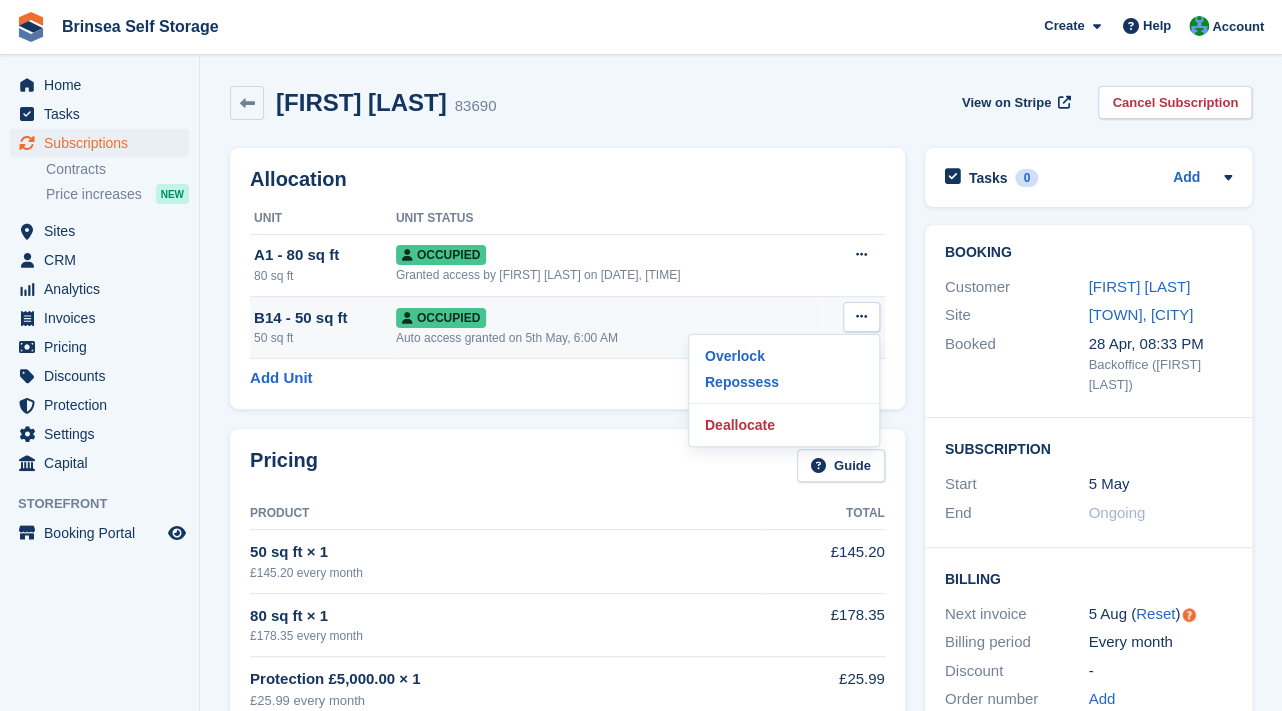click on "Auto access granted on 5th May,   6:00 AM" at bounding box center [609, 338] 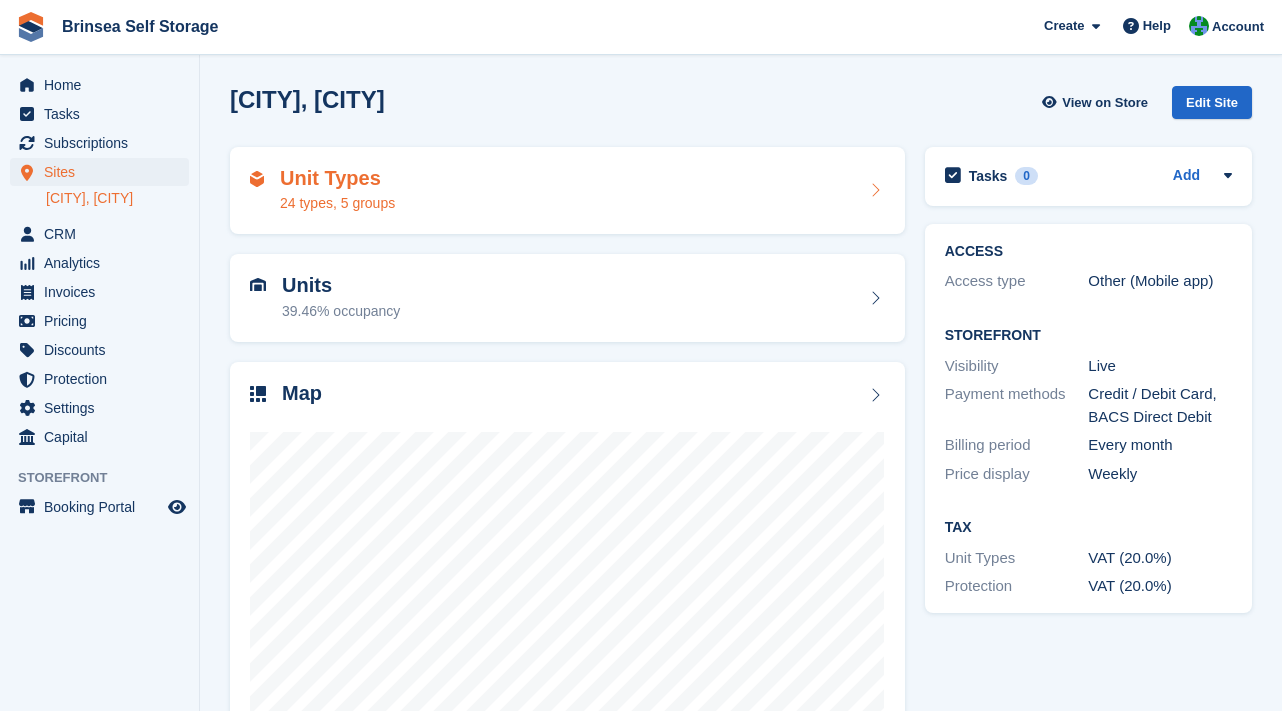 scroll, scrollTop: 0, scrollLeft: 0, axis: both 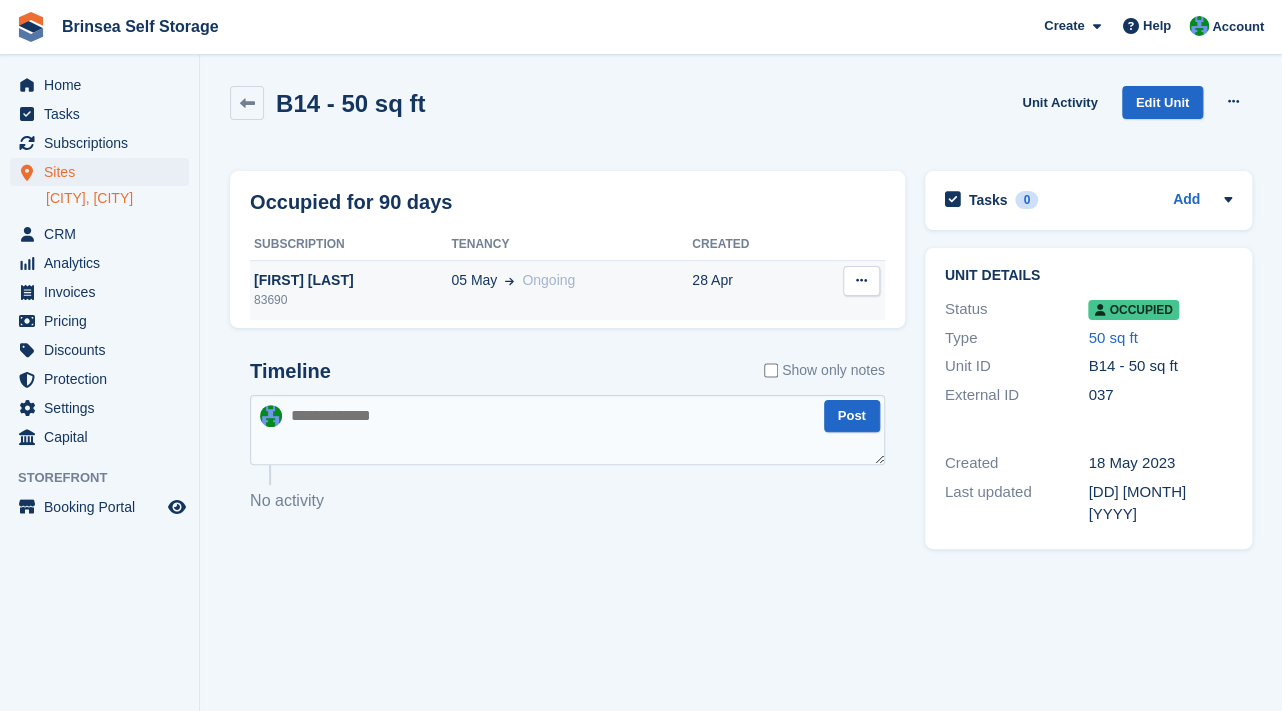 click at bounding box center [861, 280] 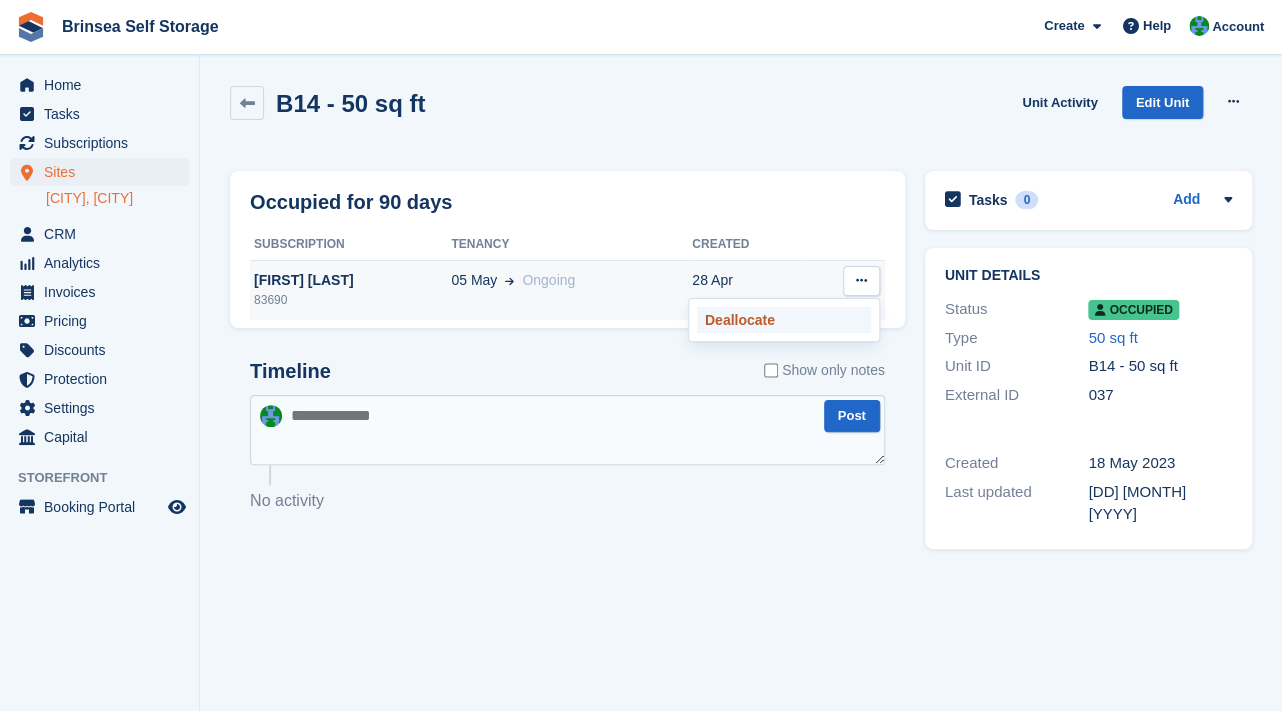 click on "Deallocate" at bounding box center [784, 320] 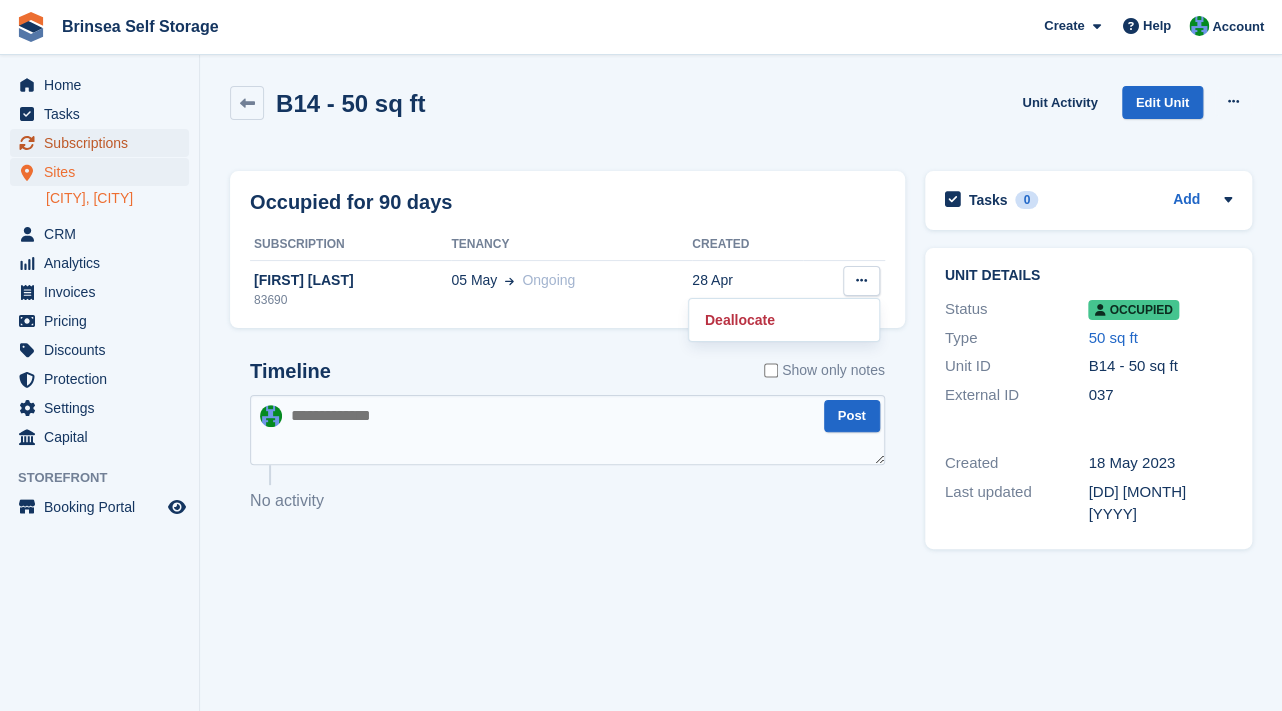 click on "Subscriptions" at bounding box center [104, 143] 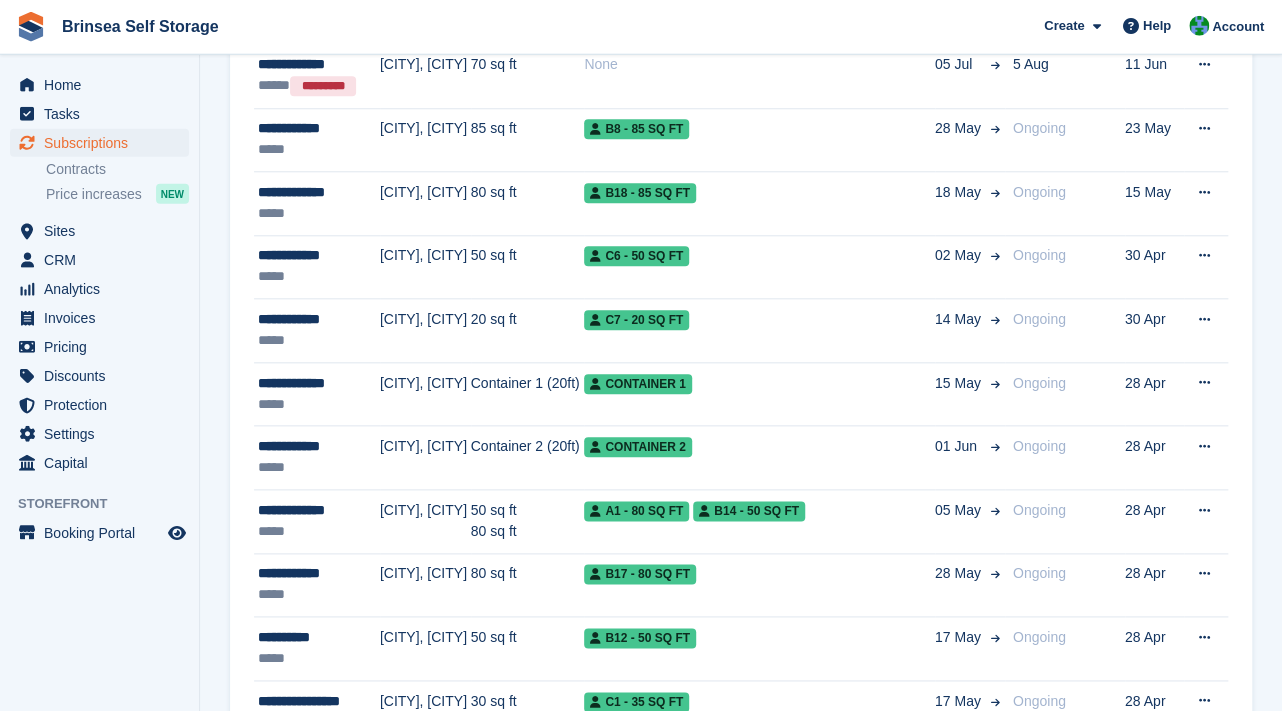 scroll, scrollTop: 763, scrollLeft: 0, axis: vertical 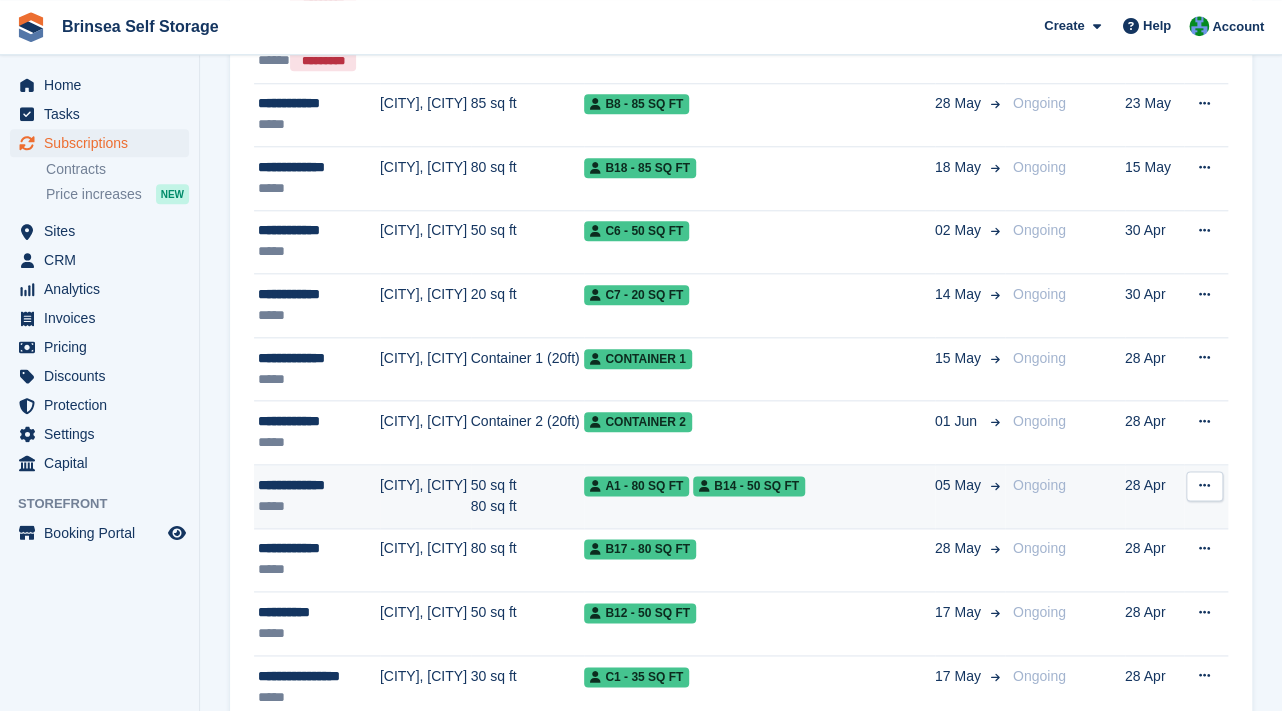 click on "[CITY], [CITY]" at bounding box center (425, 497) 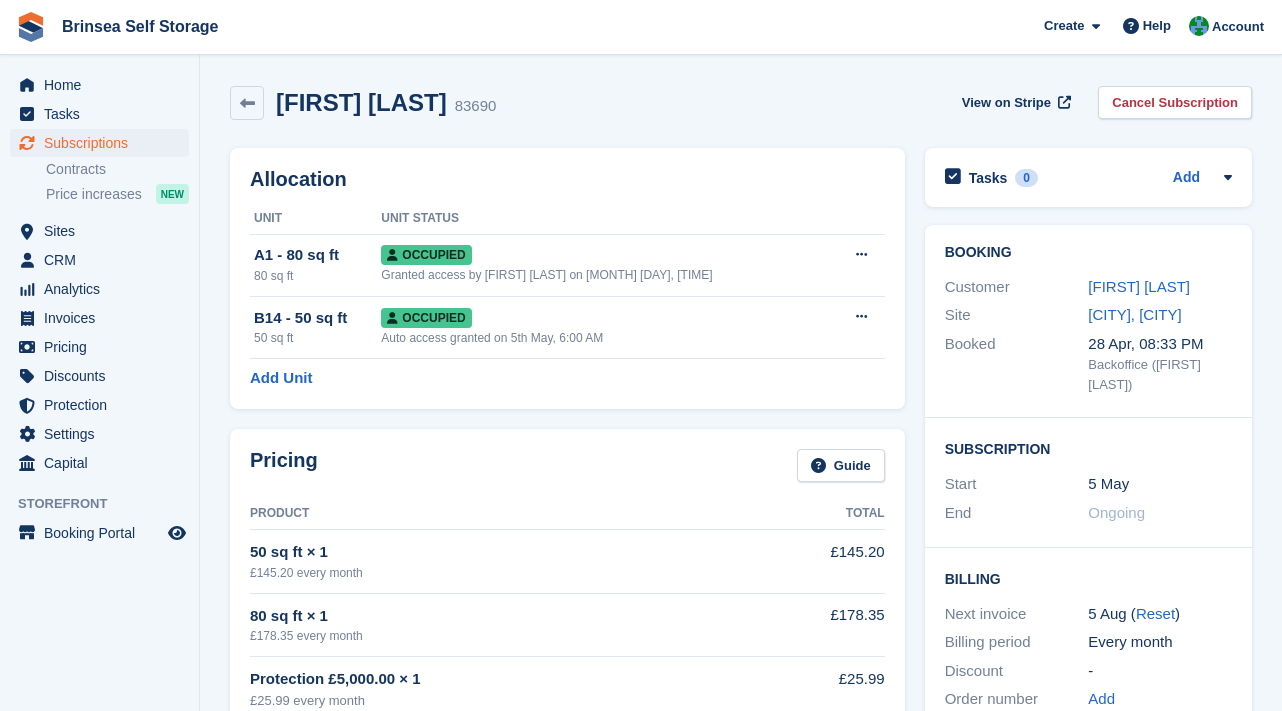 scroll, scrollTop: 0, scrollLeft: 0, axis: both 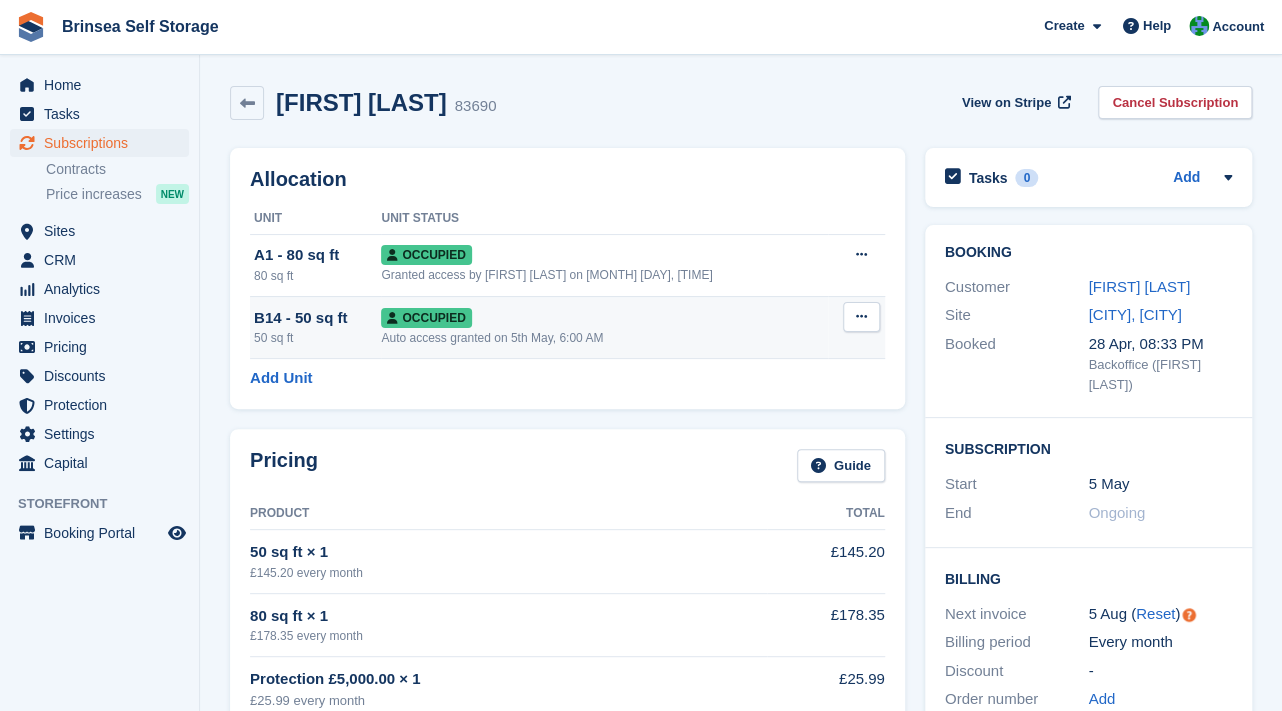 click at bounding box center (861, 317) 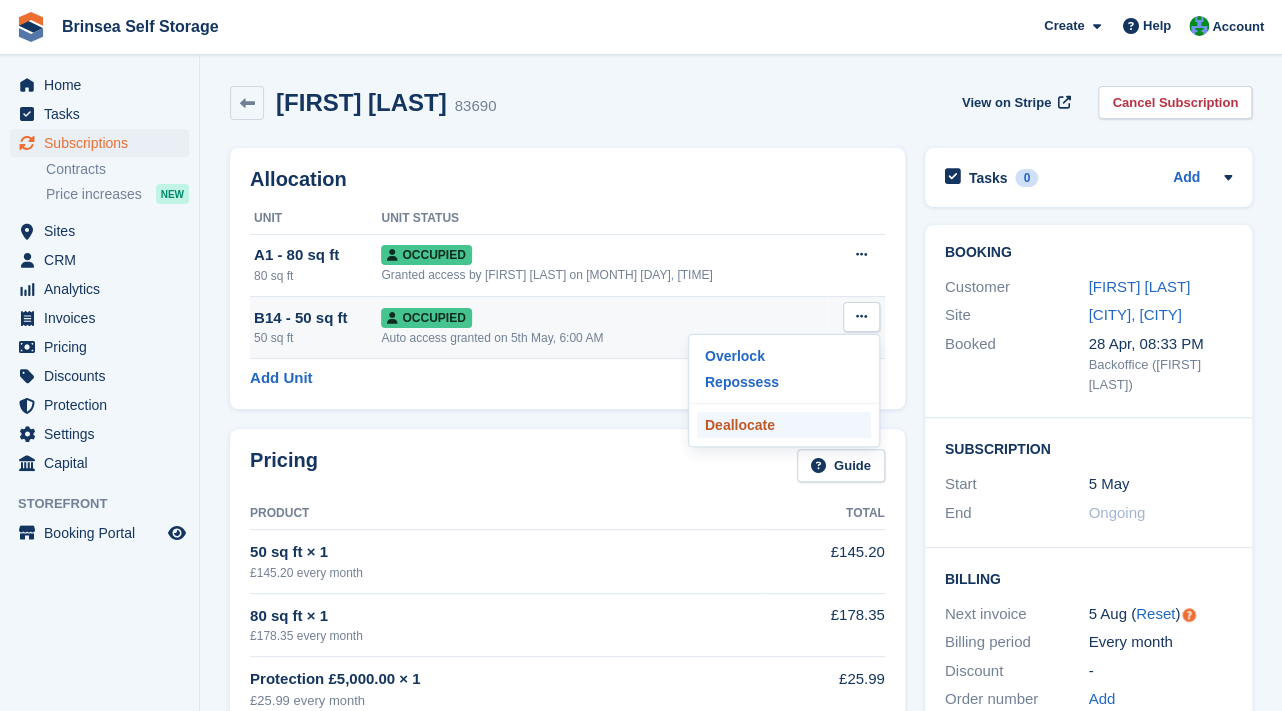 click on "Deallocate" at bounding box center [784, 425] 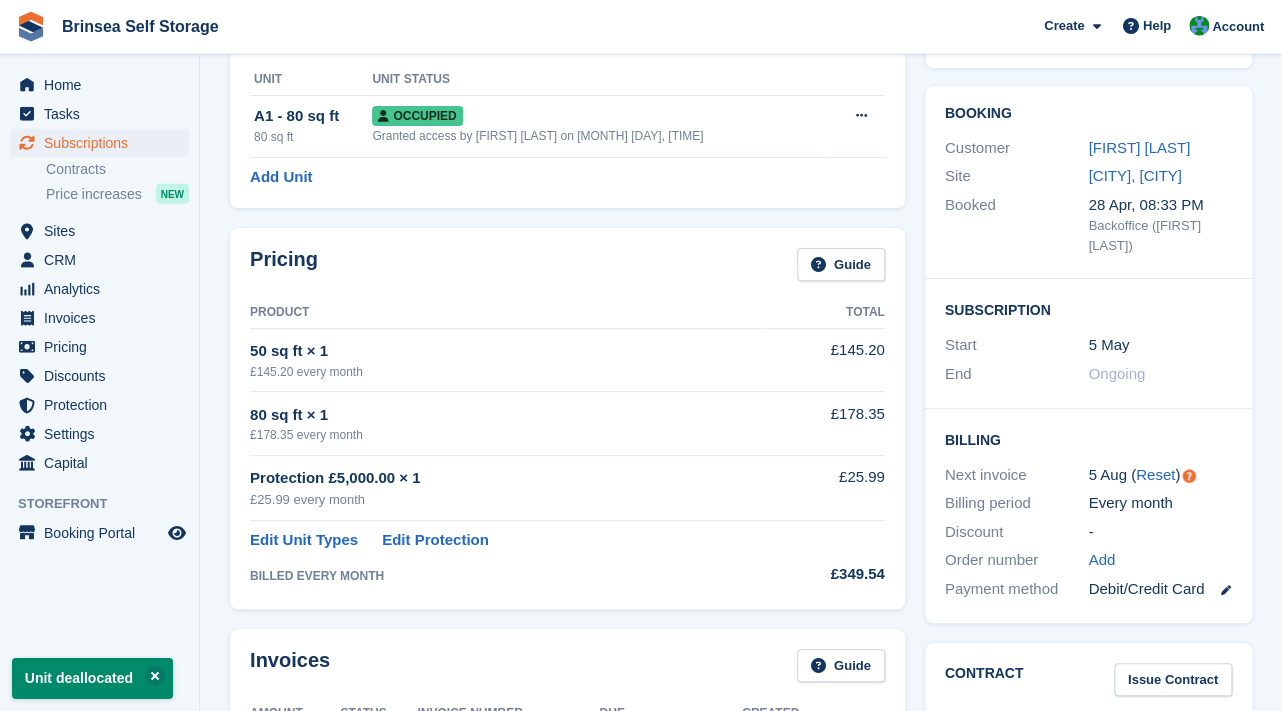 scroll, scrollTop: 147, scrollLeft: 0, axis: vertical 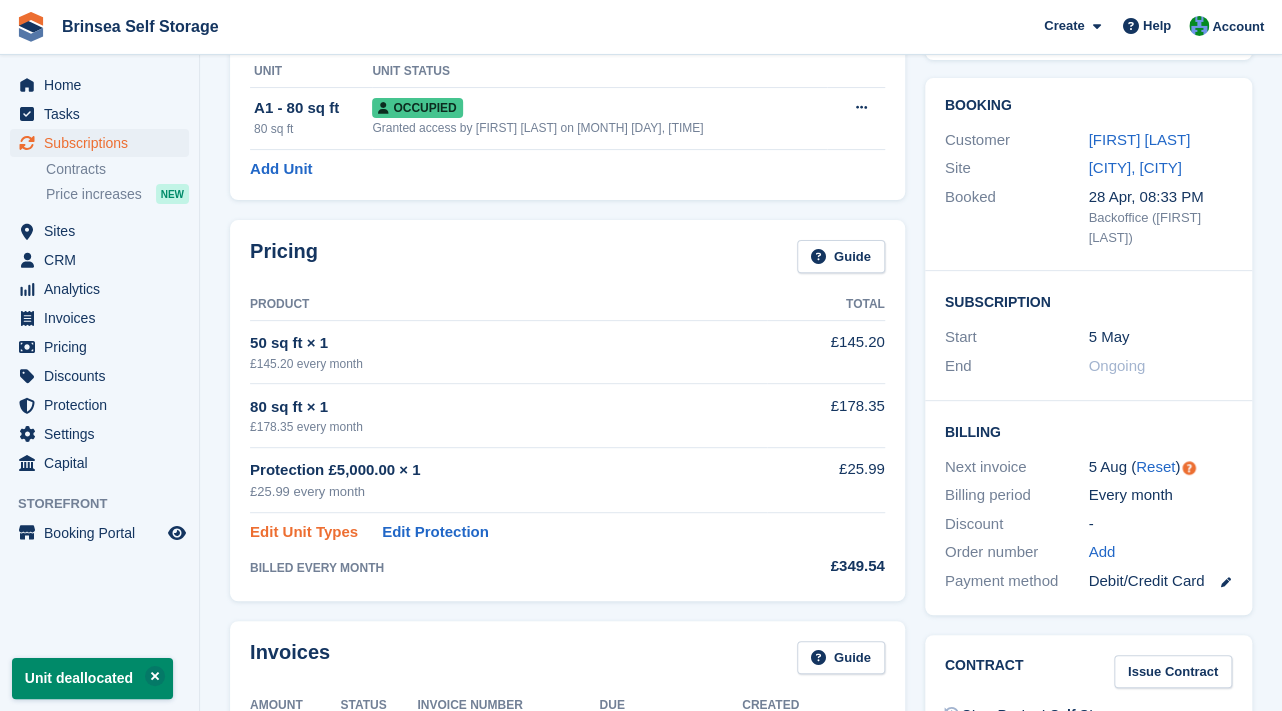 click on "Edit Unit Types" at bounding box center (304, 532) 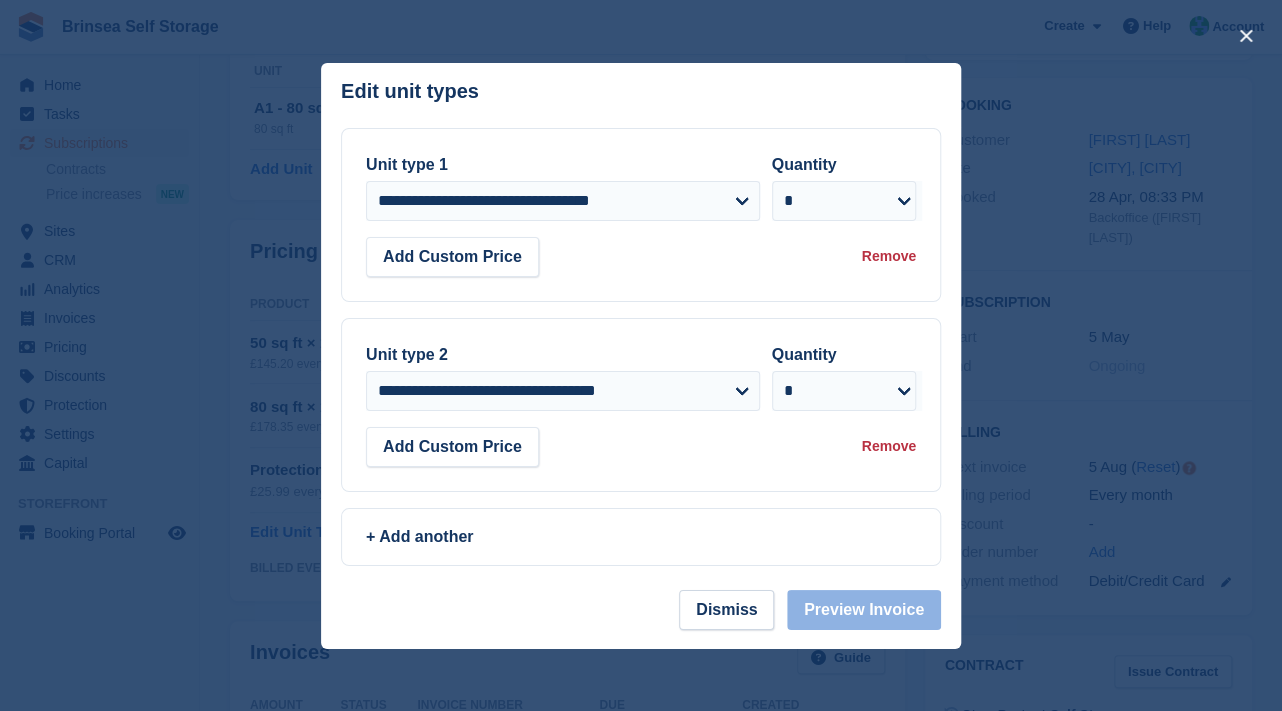 click on "Remove" at bounding box center [889, 256] 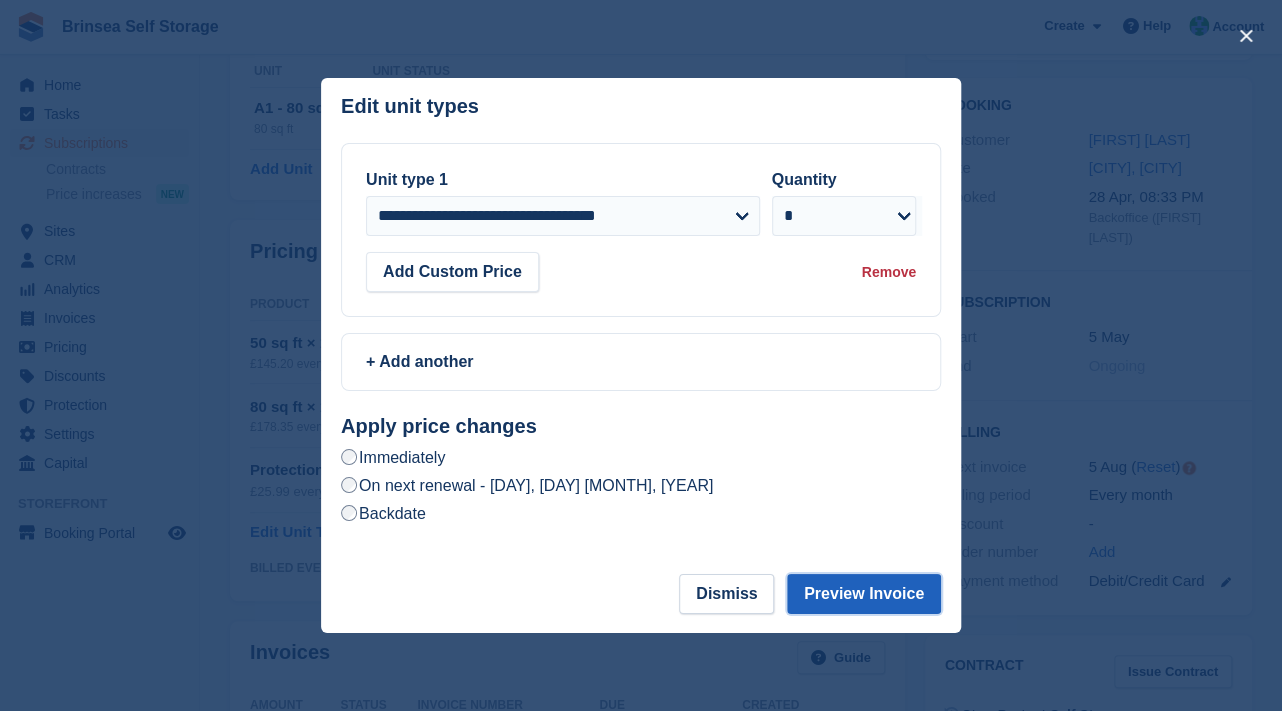 click on "Preview Invoice" at bounding box center [864, 594] 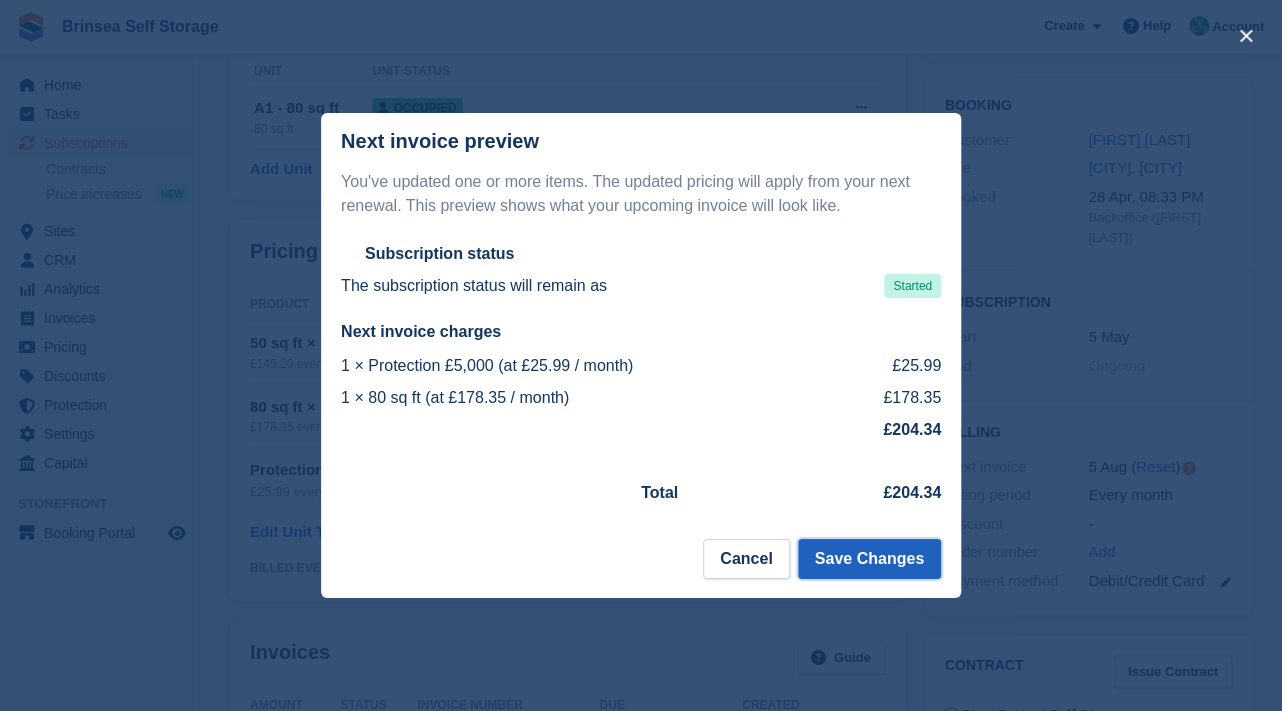 click on "Save Changes" at bounding box center [869, 559] 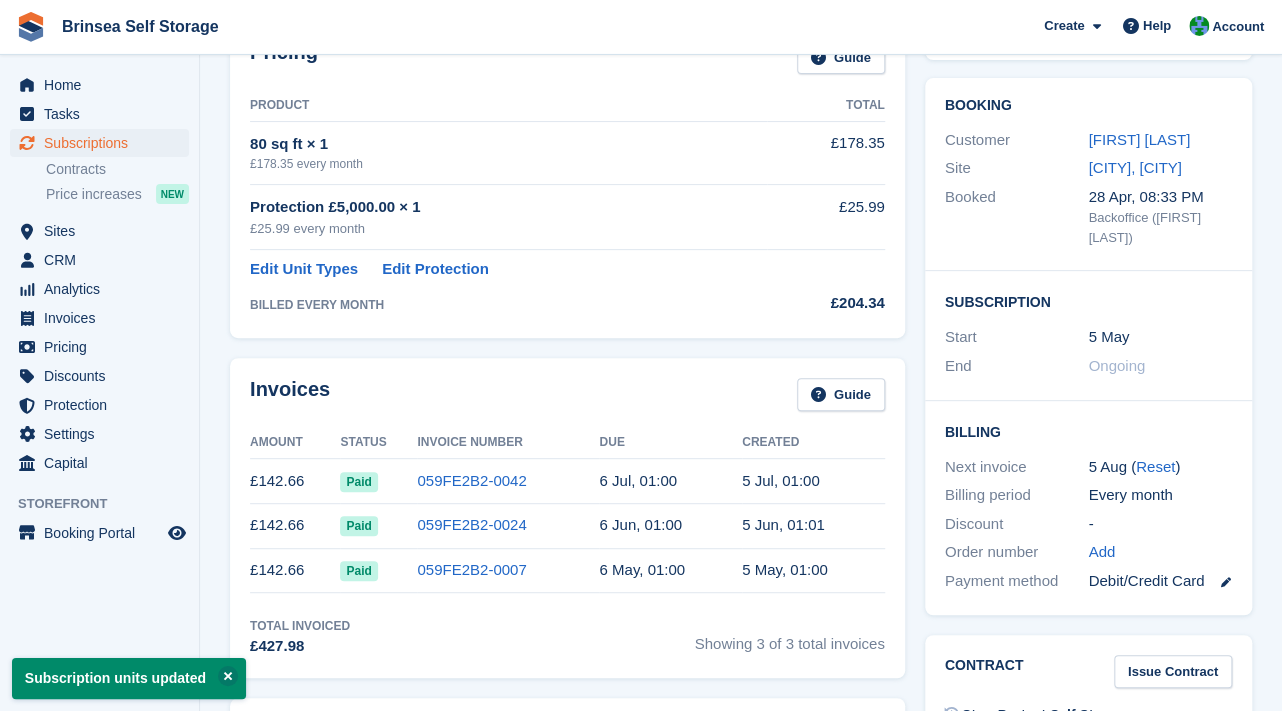 scroll, scrollTop: 0, scrollLeft: 0, axis: both 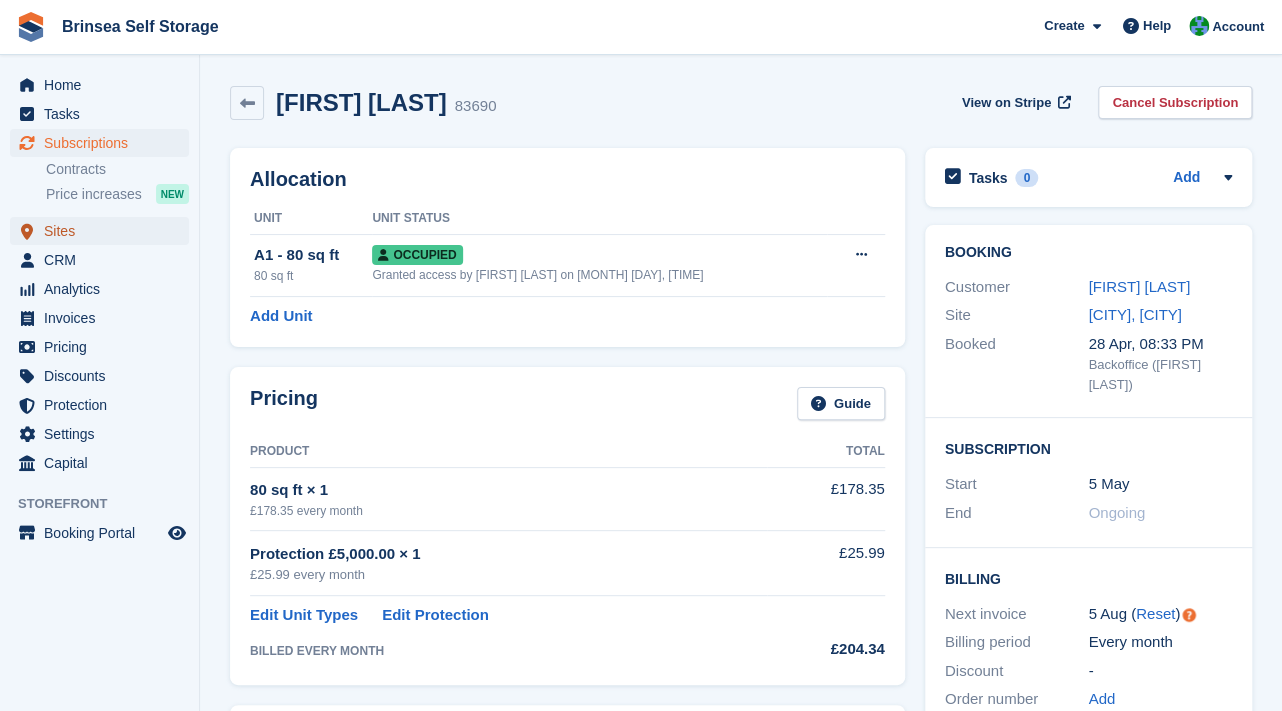 click on "Sites" at bounding box center (104, 231) 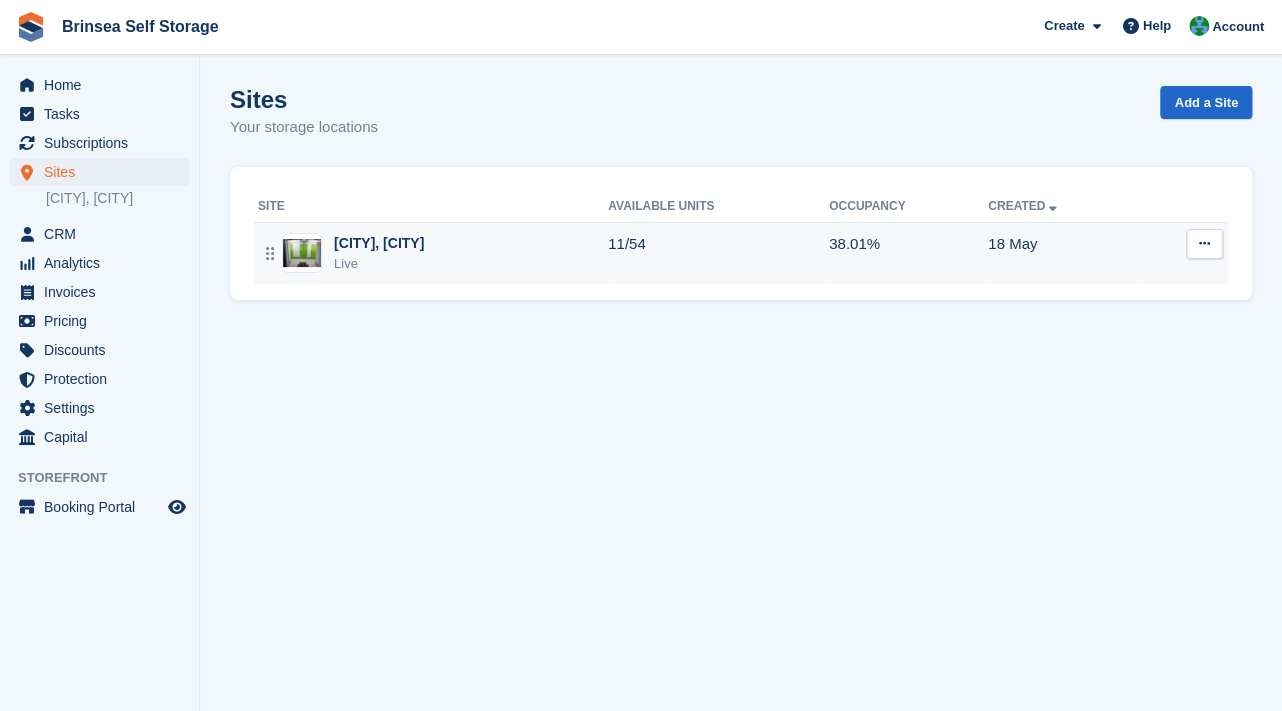 click at bounding box center (302, 253) 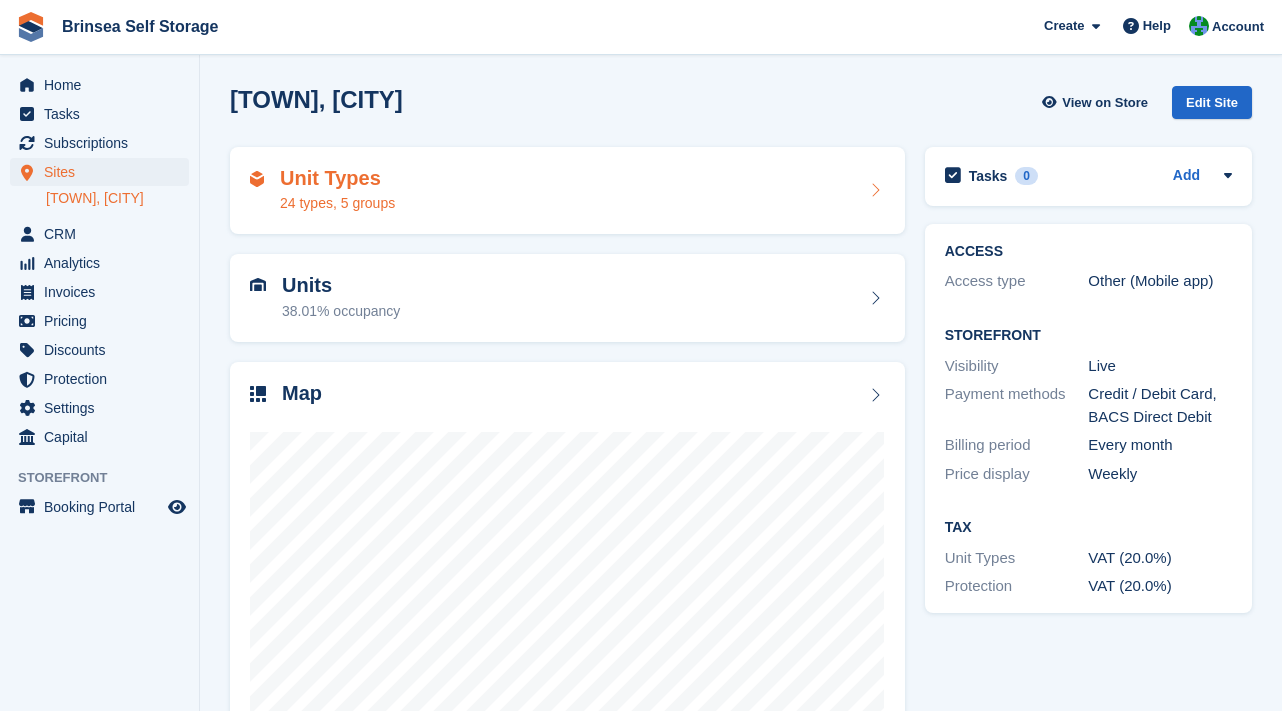 scroll, scrollTop: 0, scrollLeft: 0, axis: both 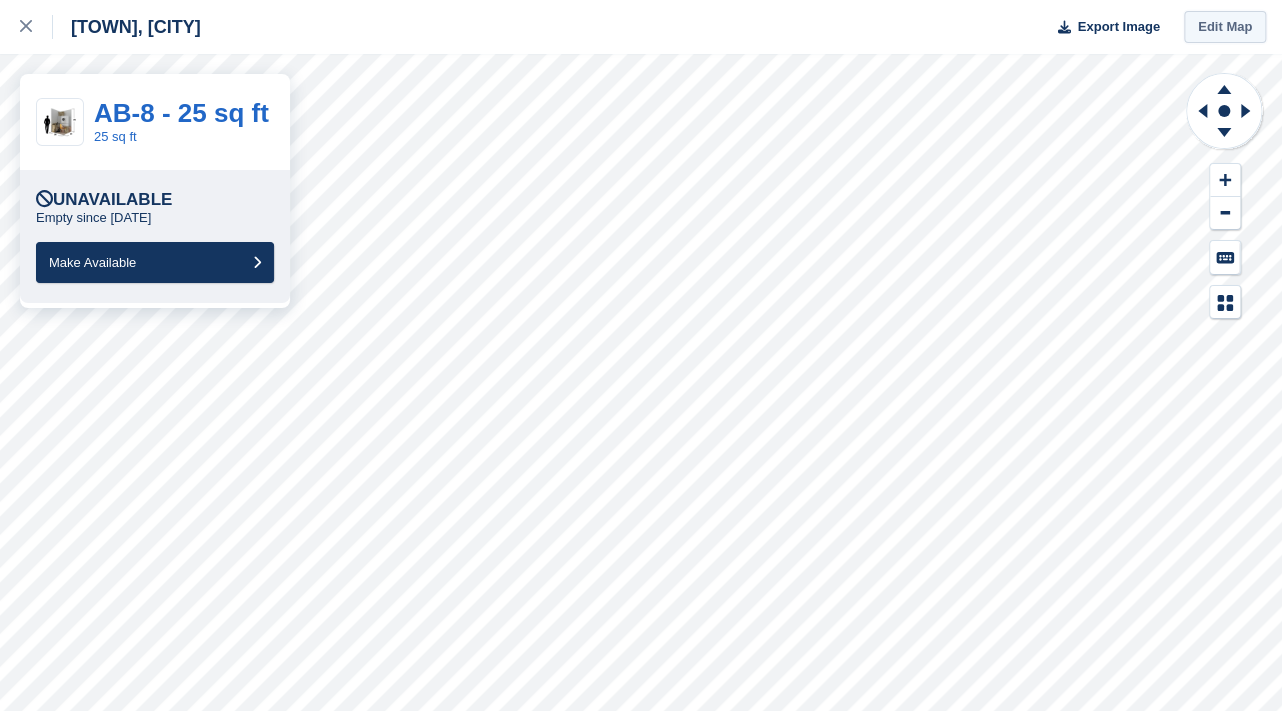 click on "Edit Map" at bounding box center (1225, 27) 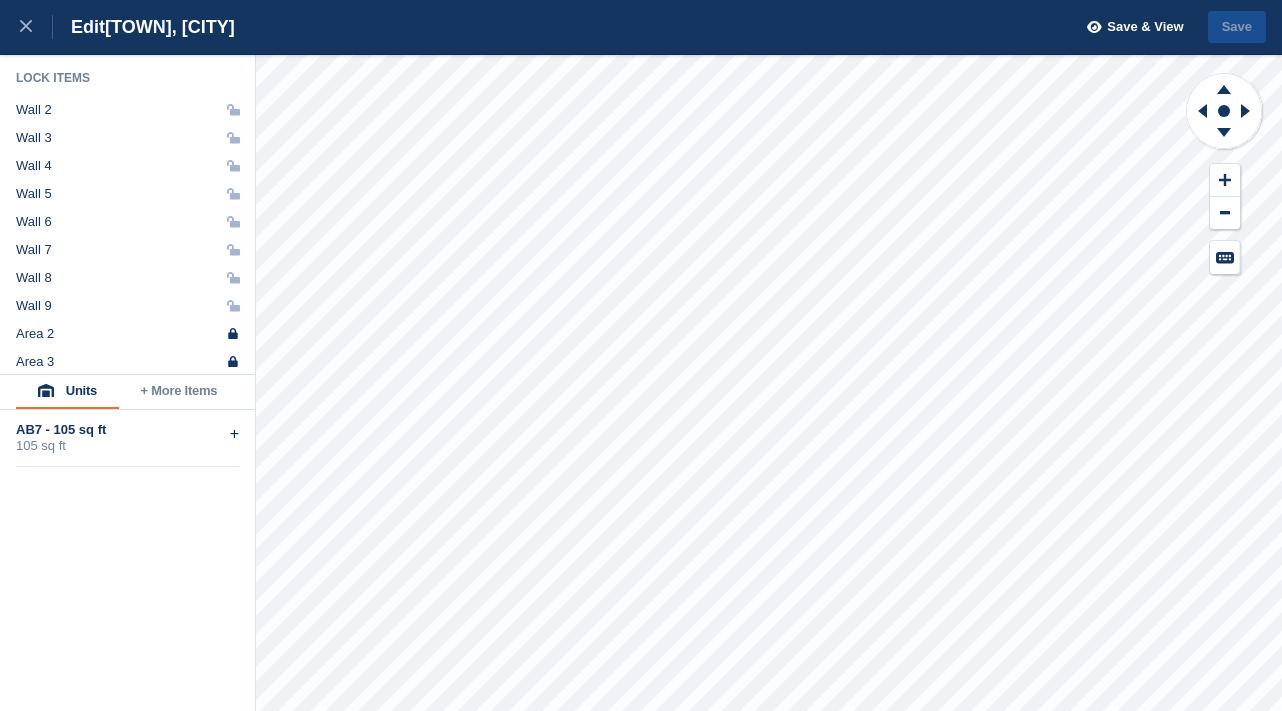 scroll, scrollTop: 0, scrollLeft: 0, axis: both 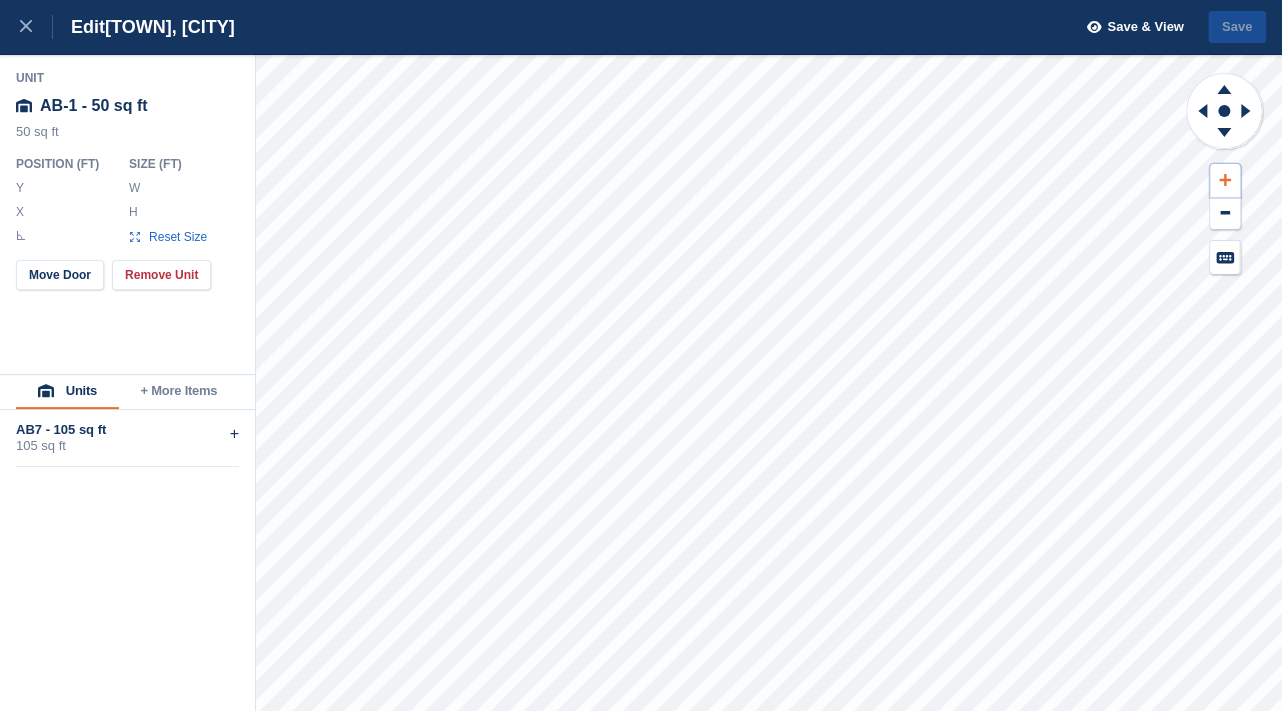 click at bounding box center [1225, 180] 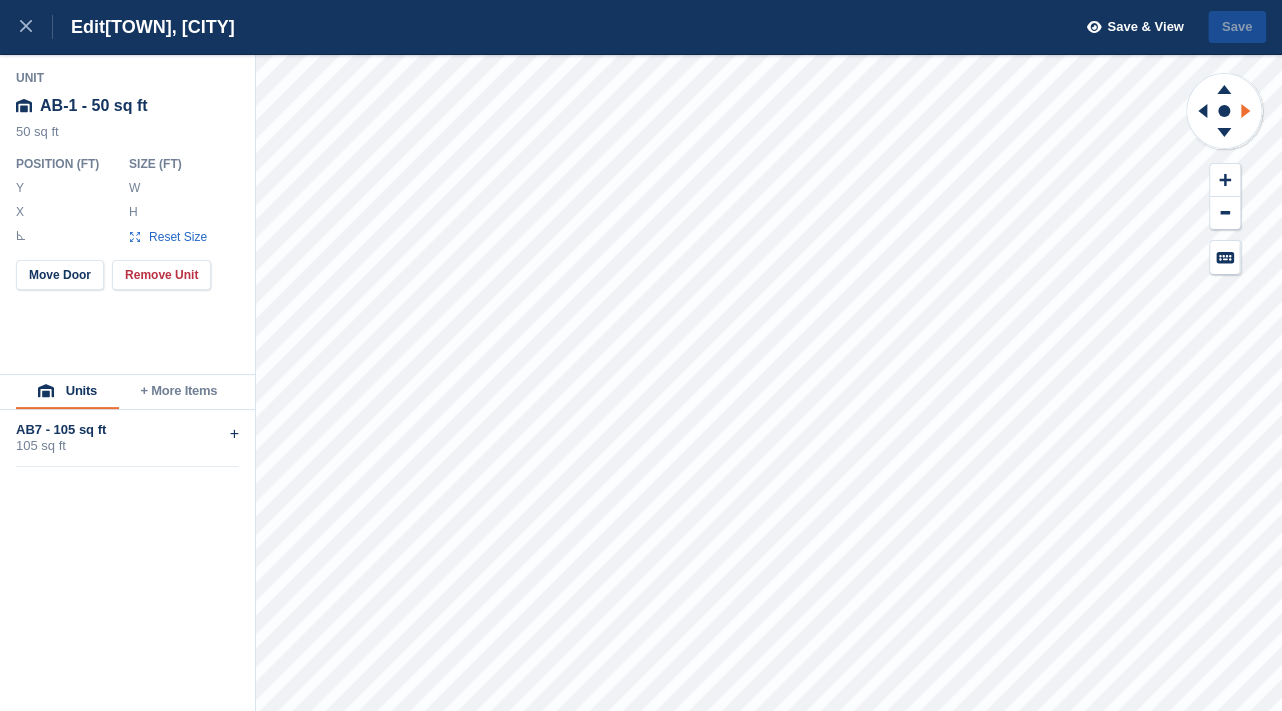 click 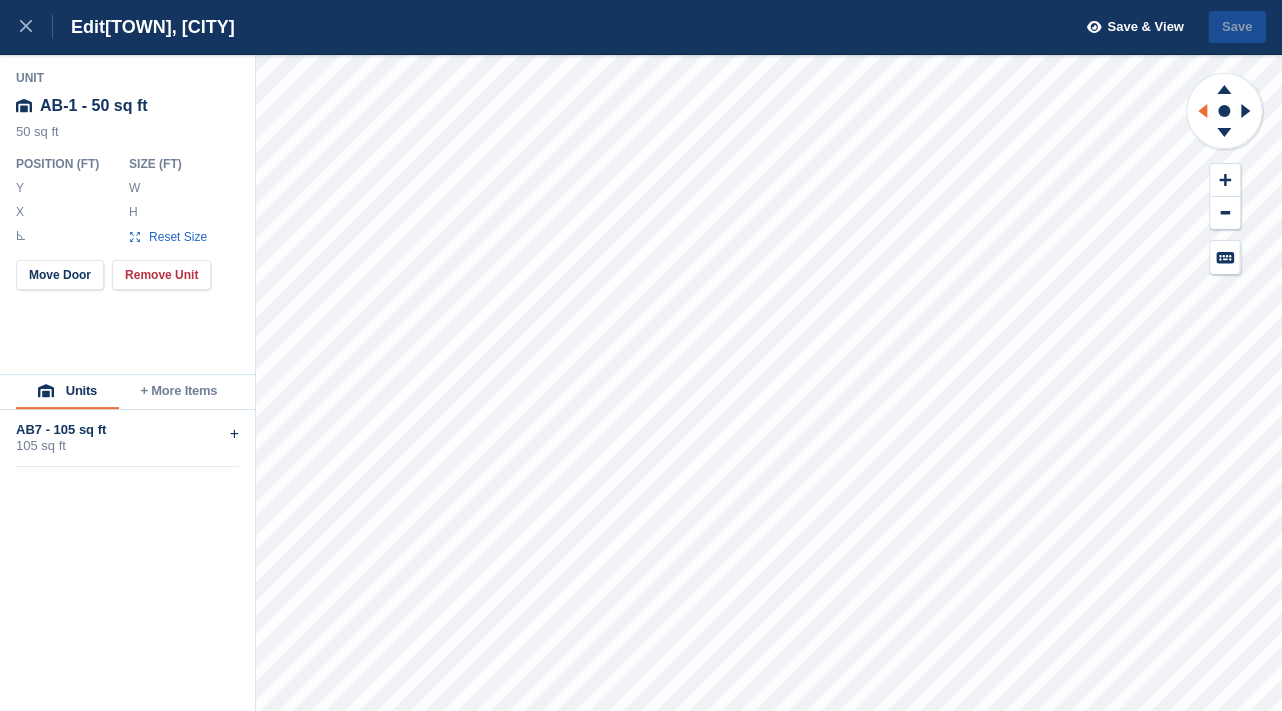 click 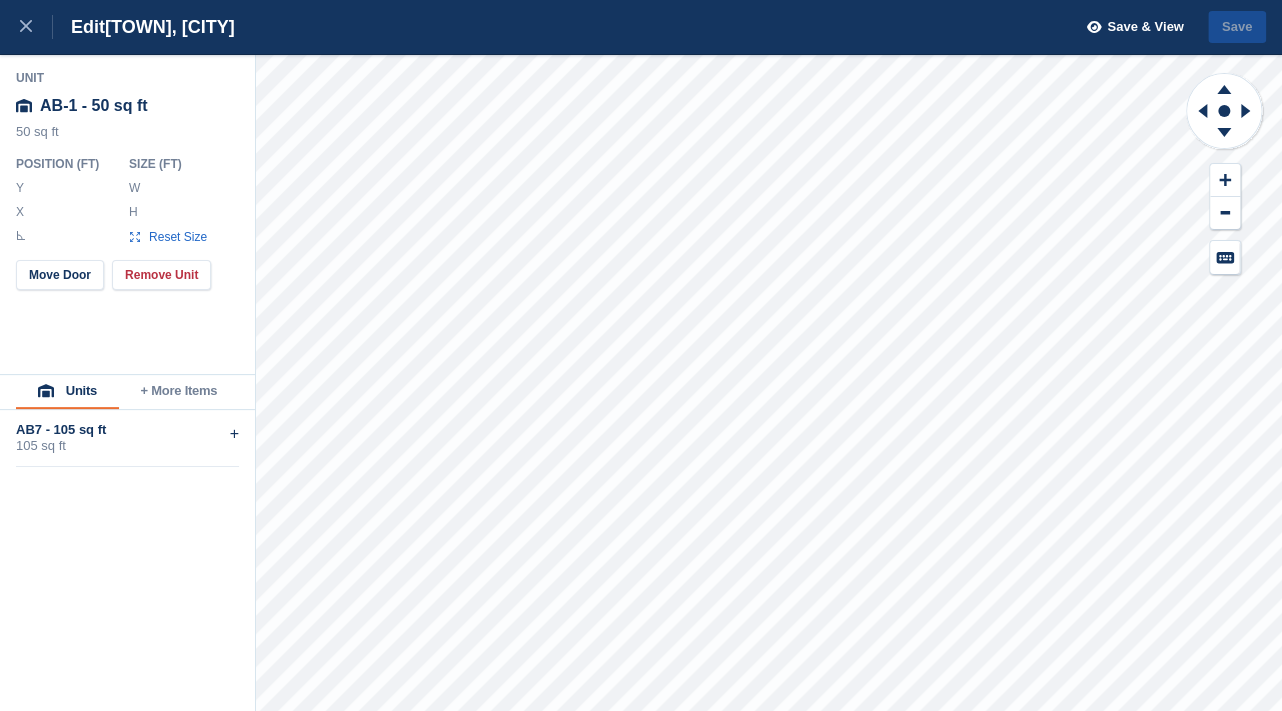 click on "****" at bounding box center (182, 188) 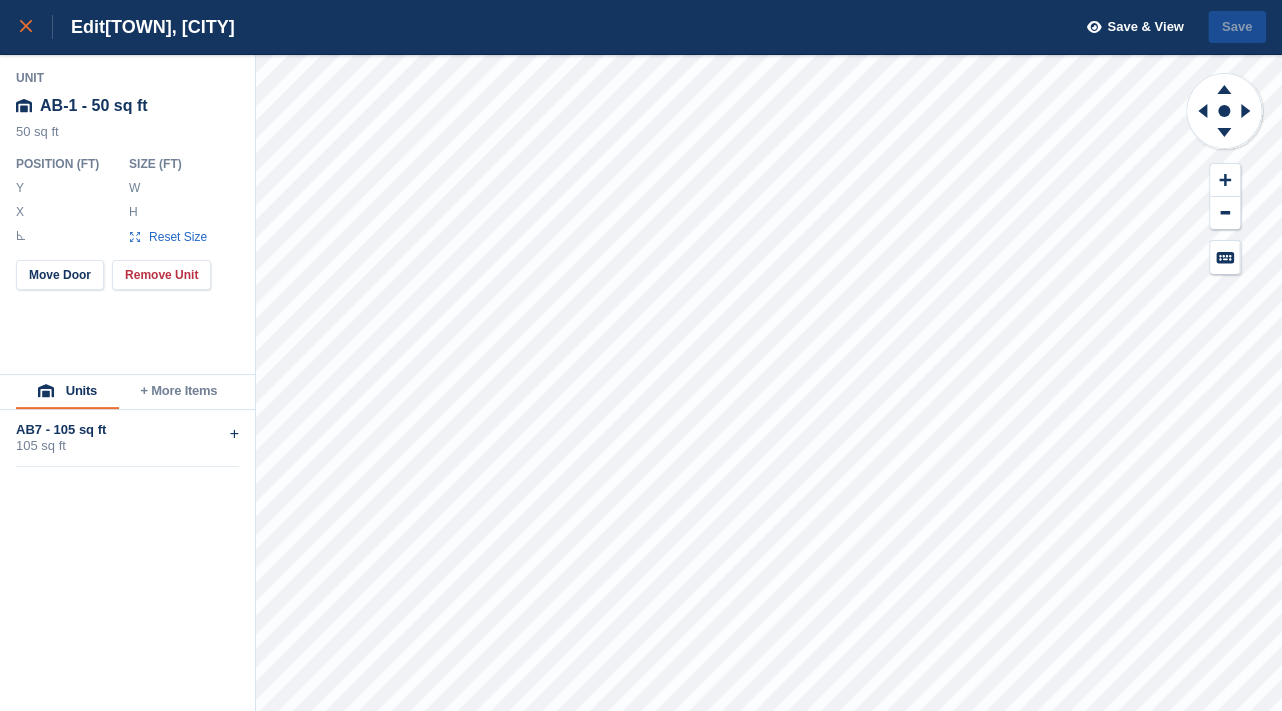 click 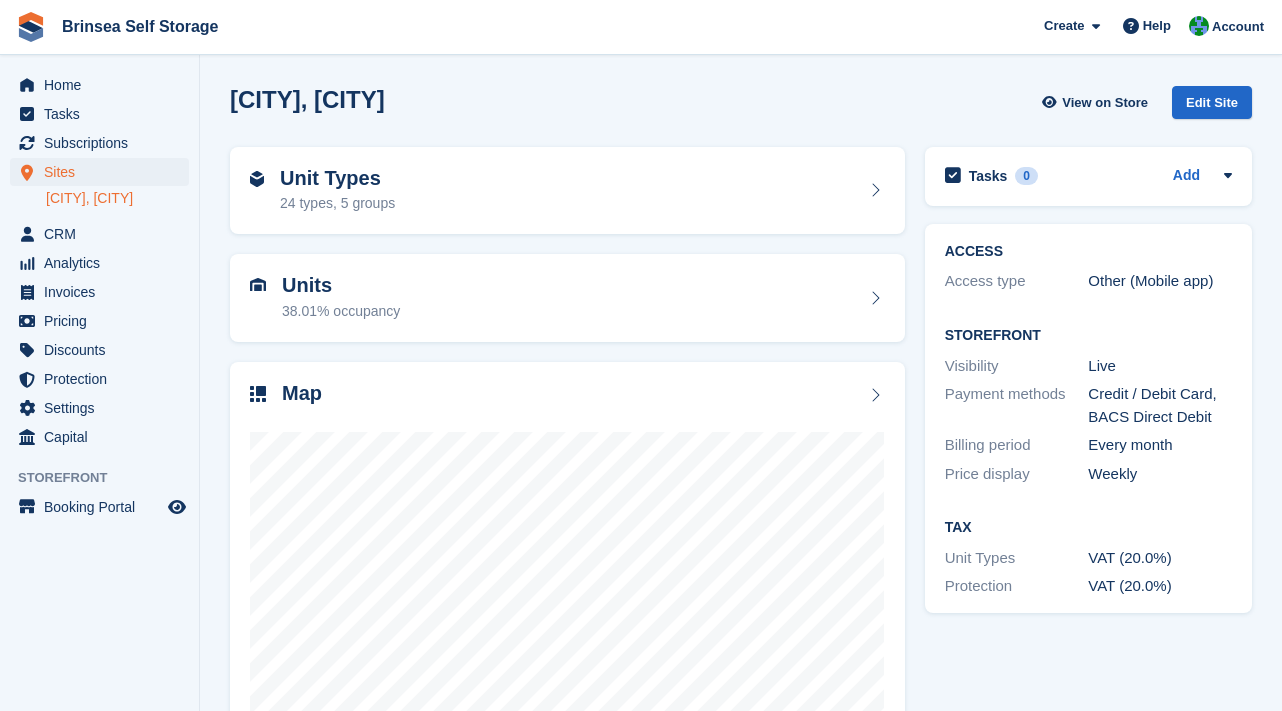 scroll, scrollTop: 0, scrollLeft: 0, axis: both 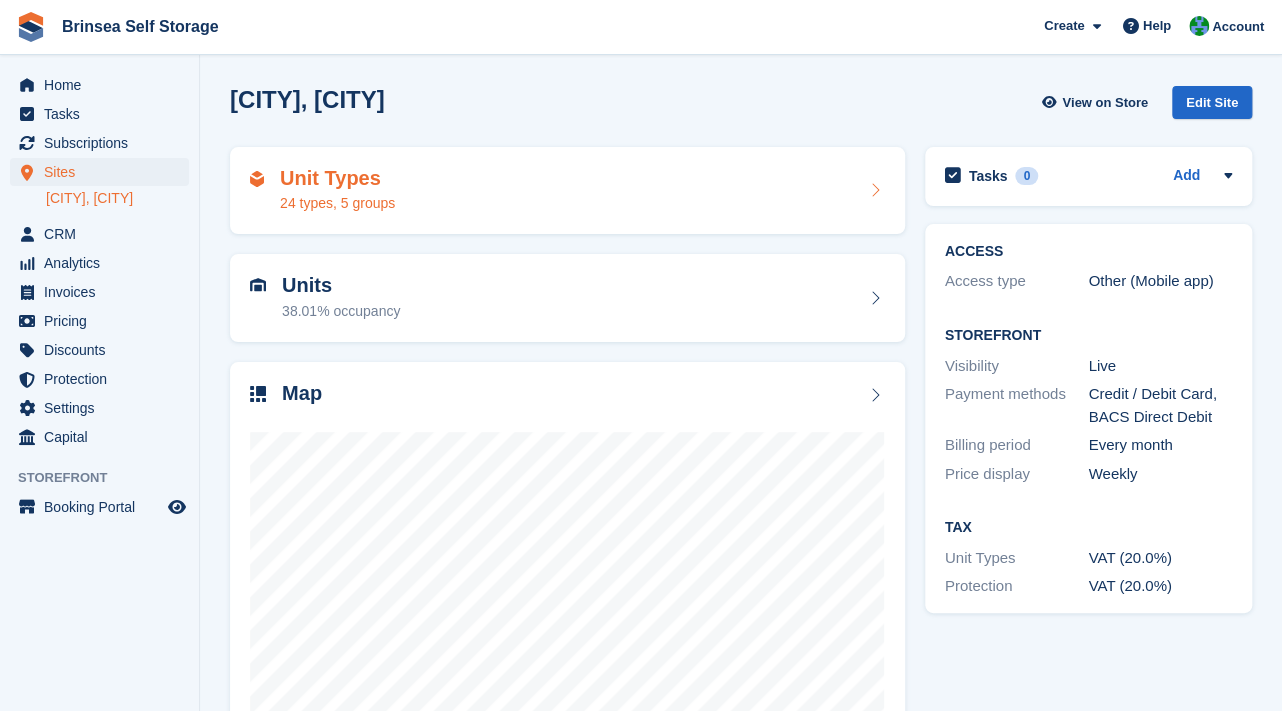 click on "Unit Types
24 types, 5 groups" at bounding box center [567, 191] 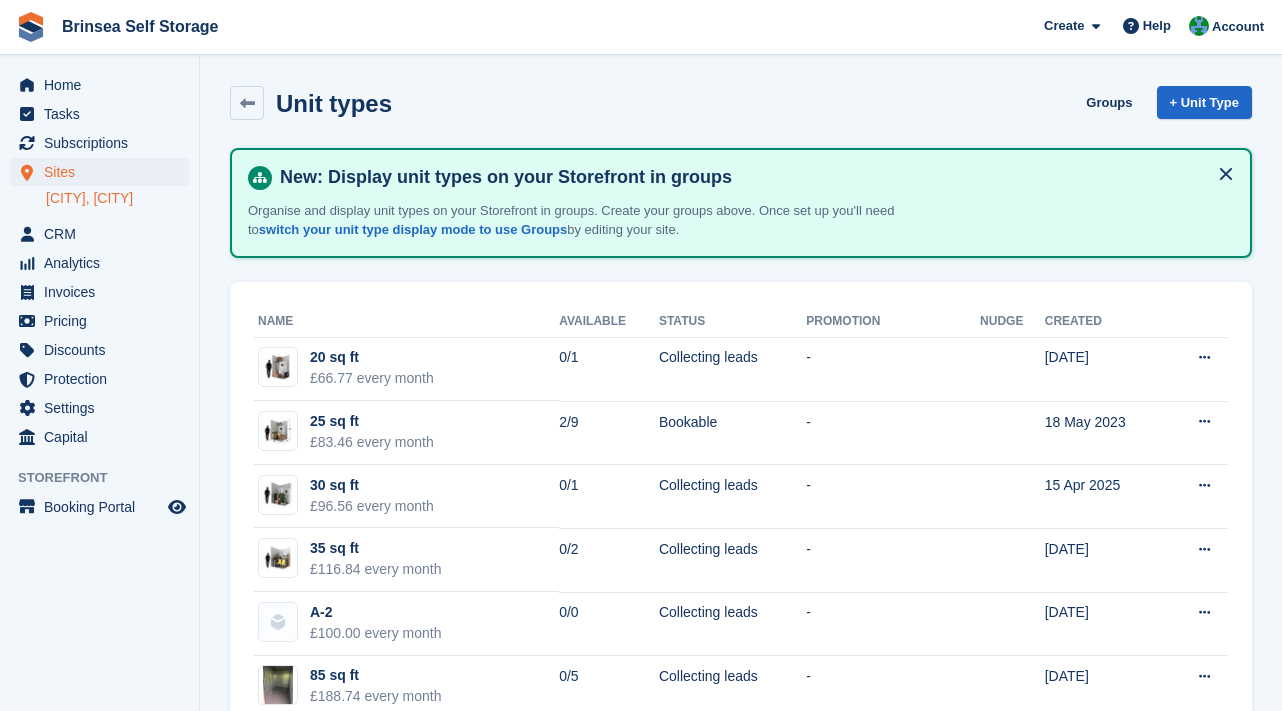 scroll, scrollTop: 0, scrollLeft: 0, axis: both 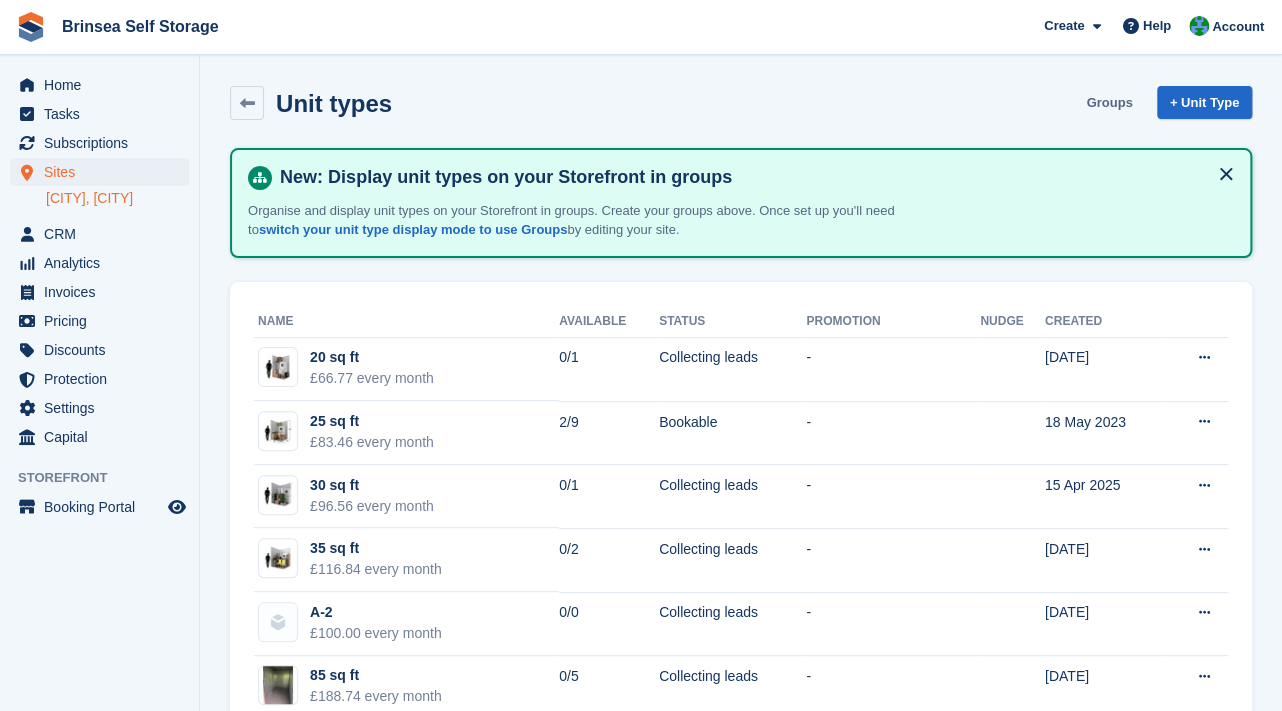 click on "Groups" at bounding box center (1109, 102) 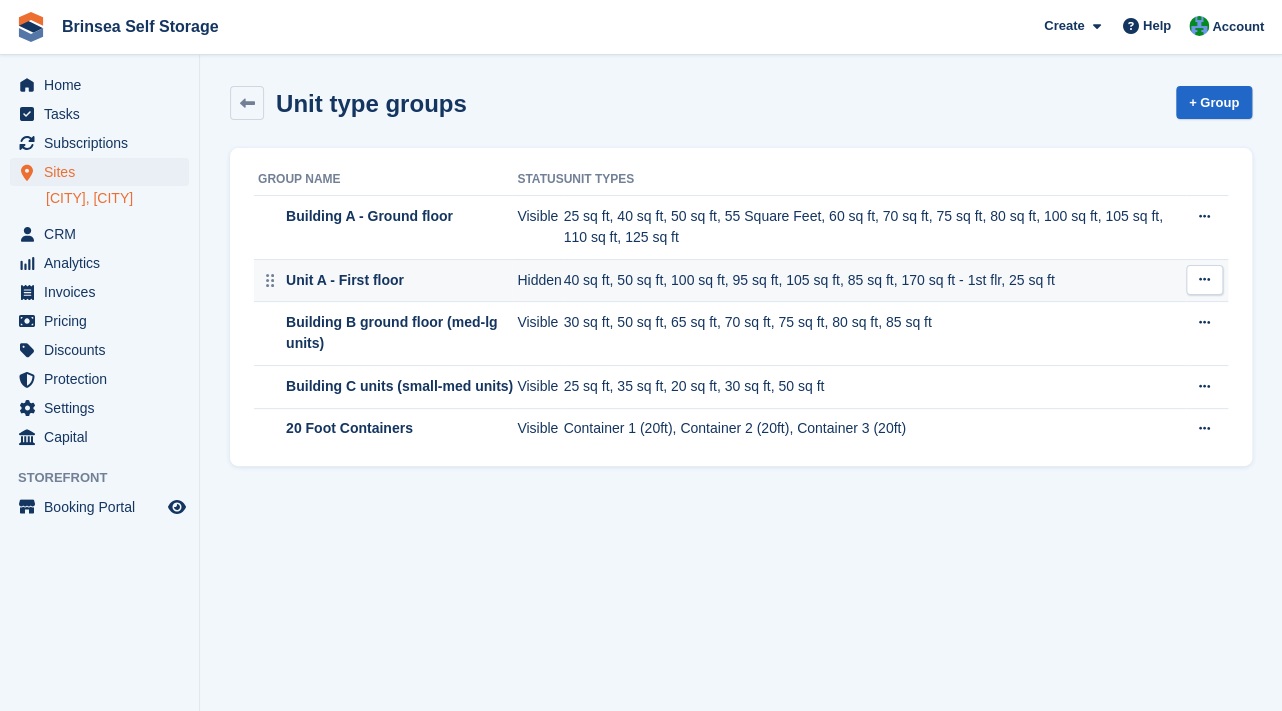 click at bounding box center (1204, 280) 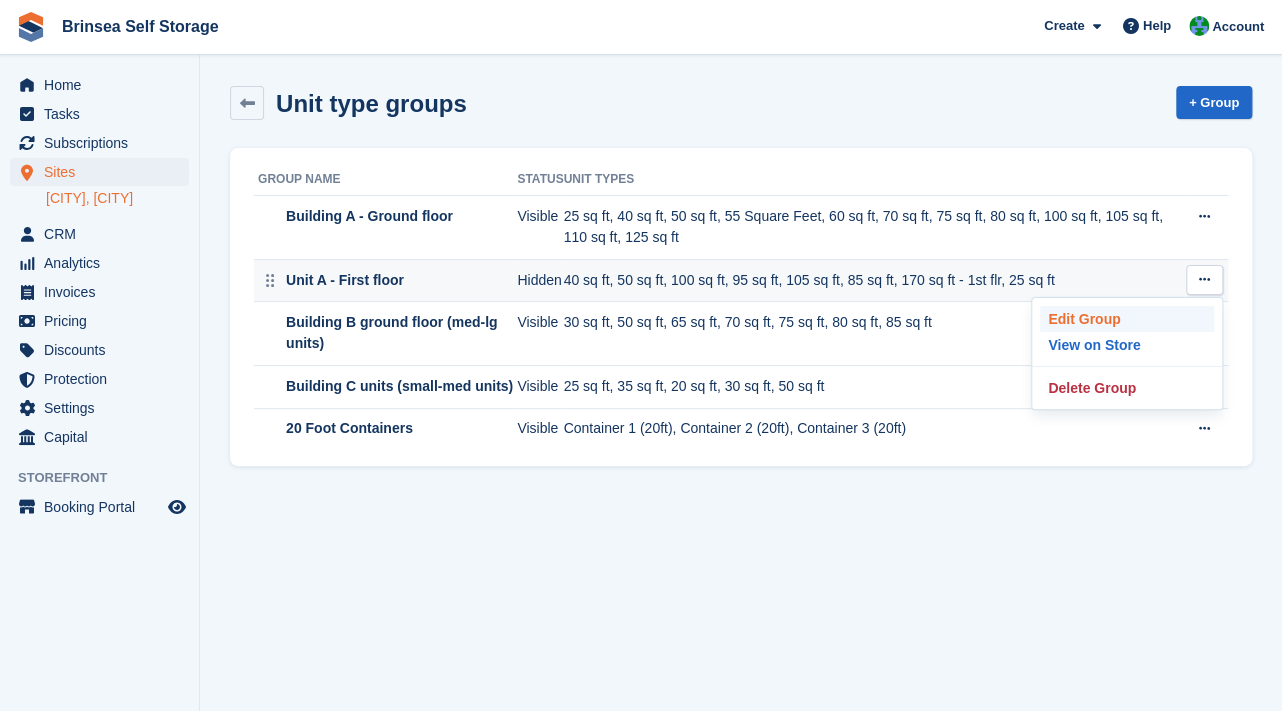 click on "Edit Group" at bounding box center [1127, 319] 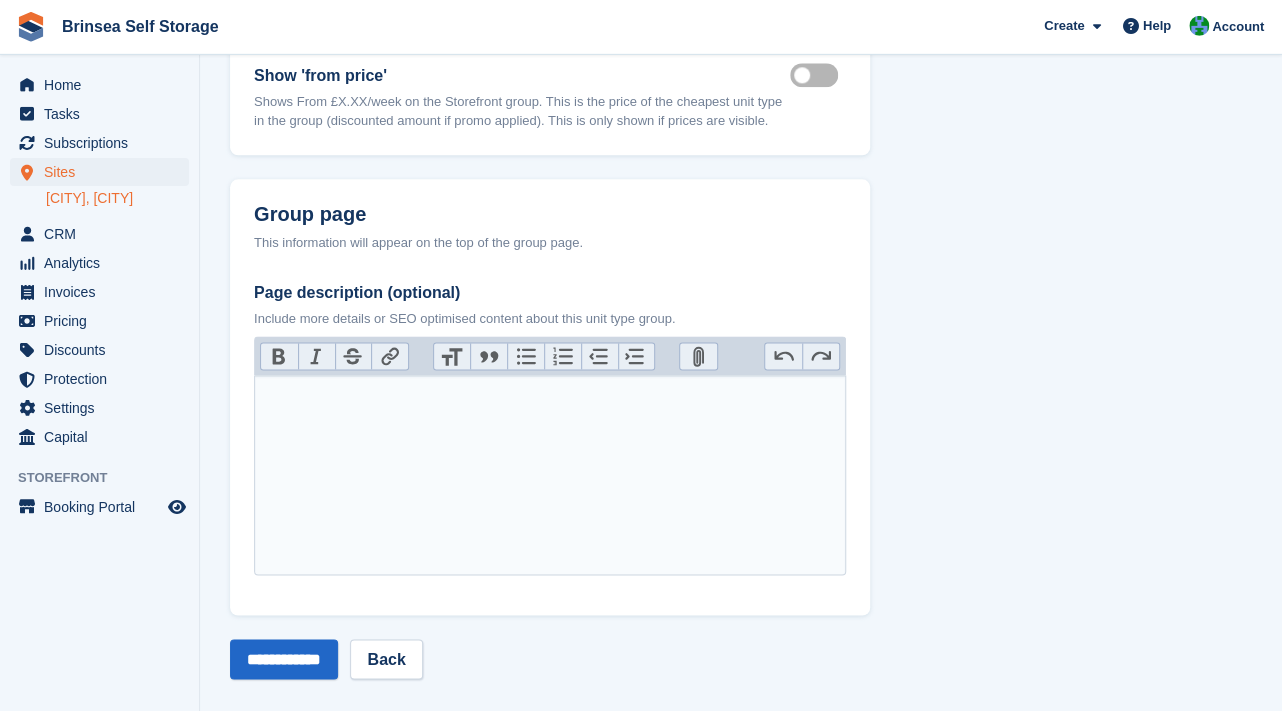 scroll, scrollTop: 1013, scrollLeft: 0, axis: vertical 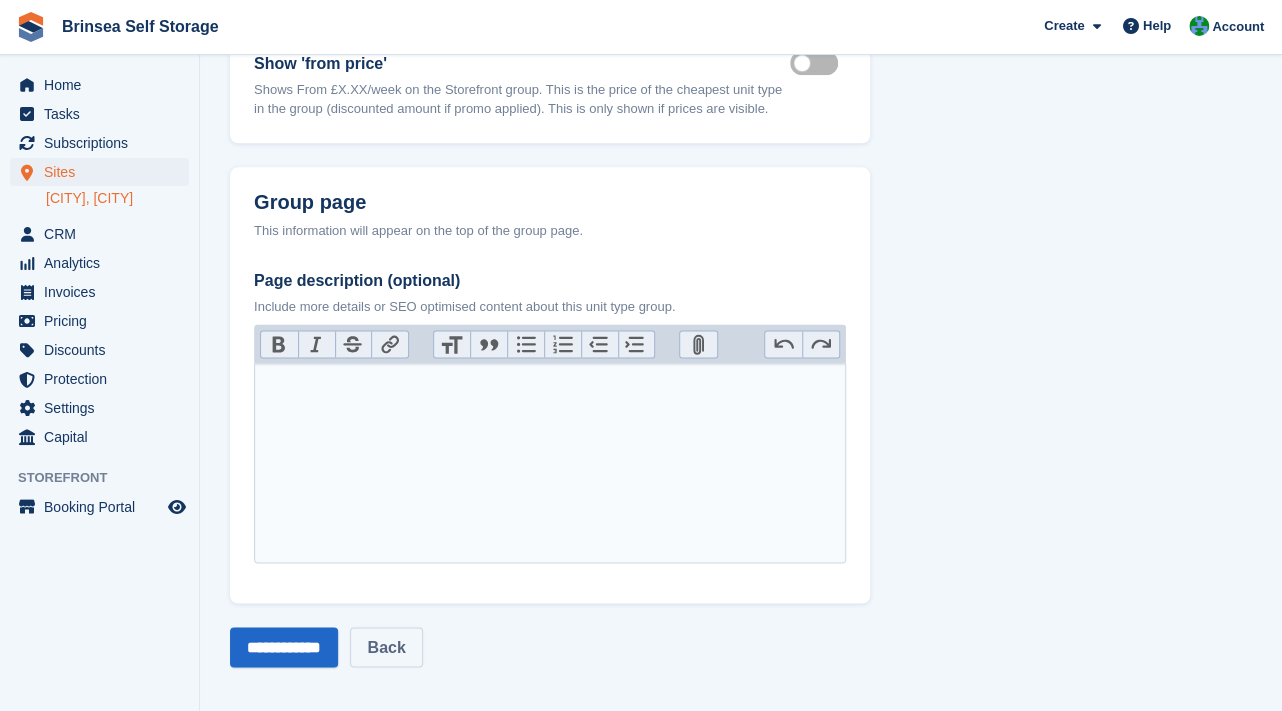 click on "Back" at bounding box center (386, 647) 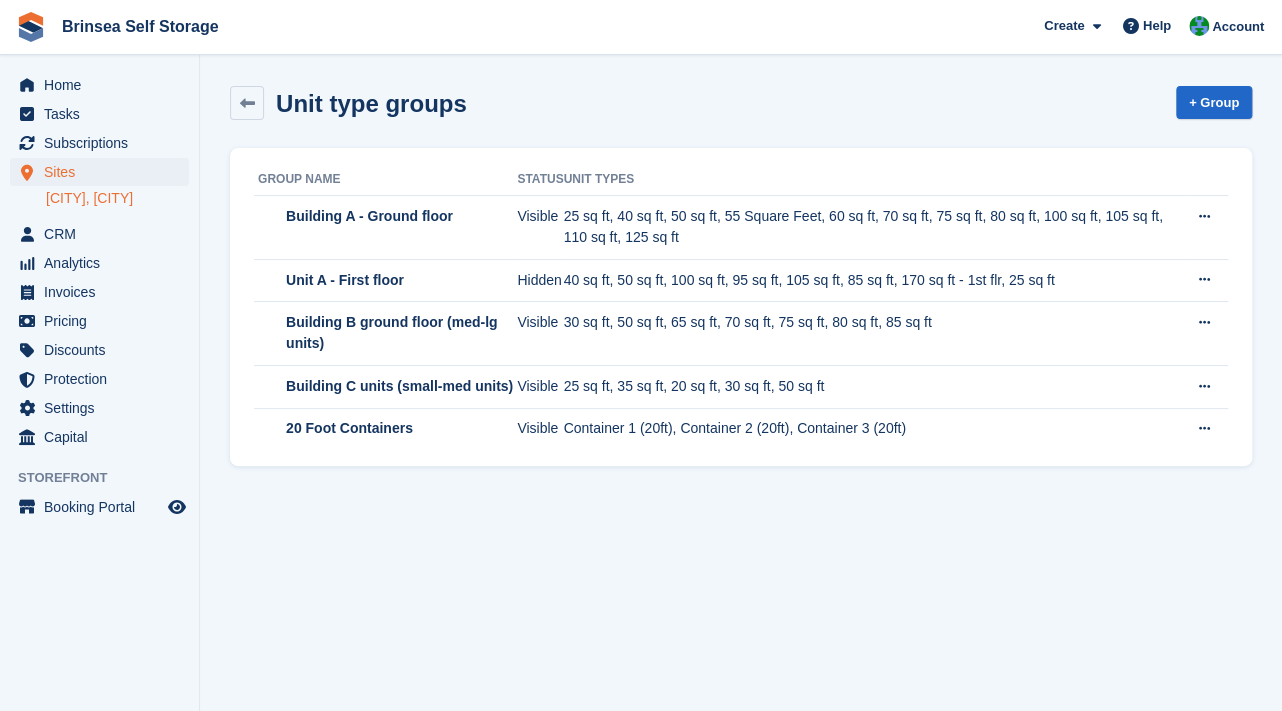 scroll, scrollTop: 0, scrollLeft: 0, axis: both 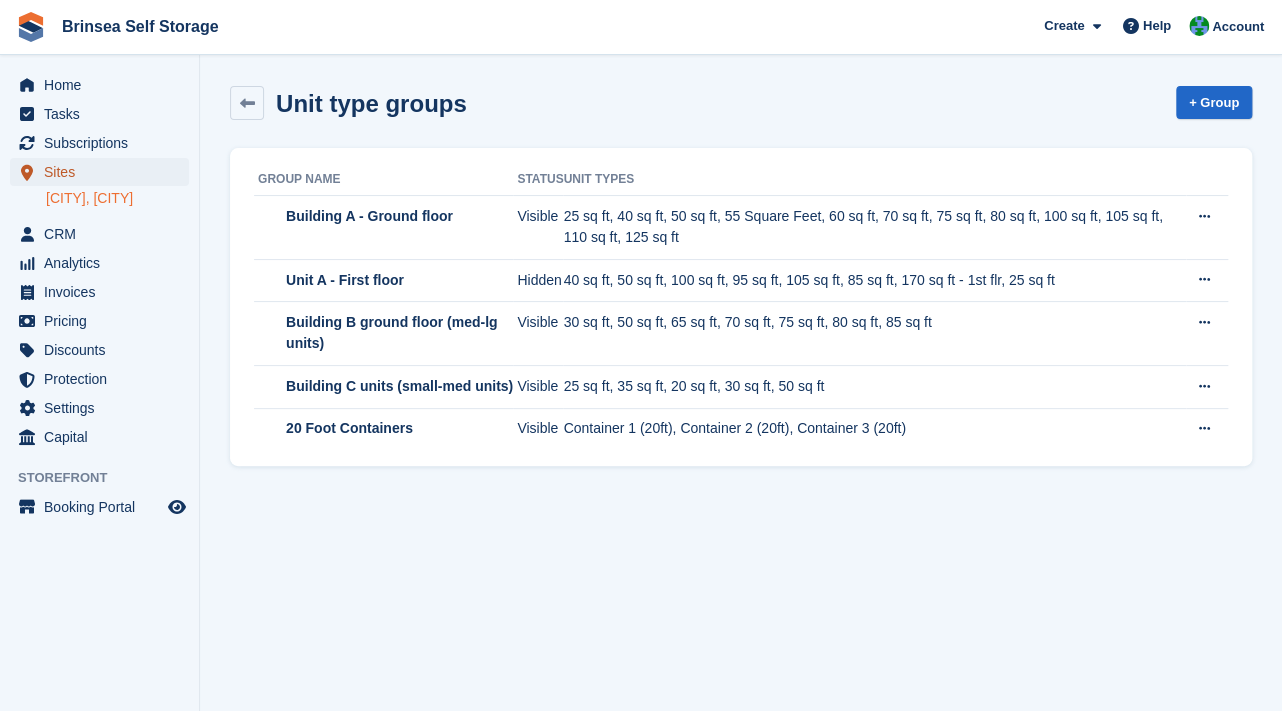 click on "Sites" at bounding box center [104, 172] 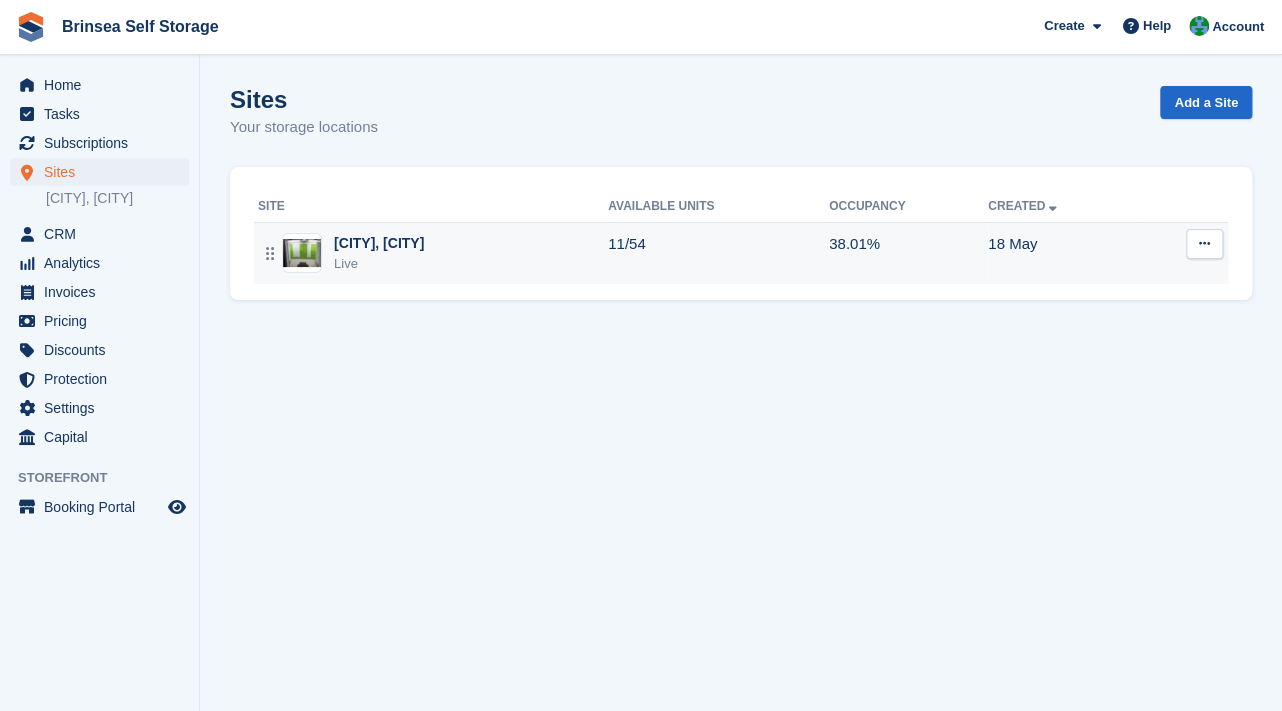 click at bounding box center (302, 253) 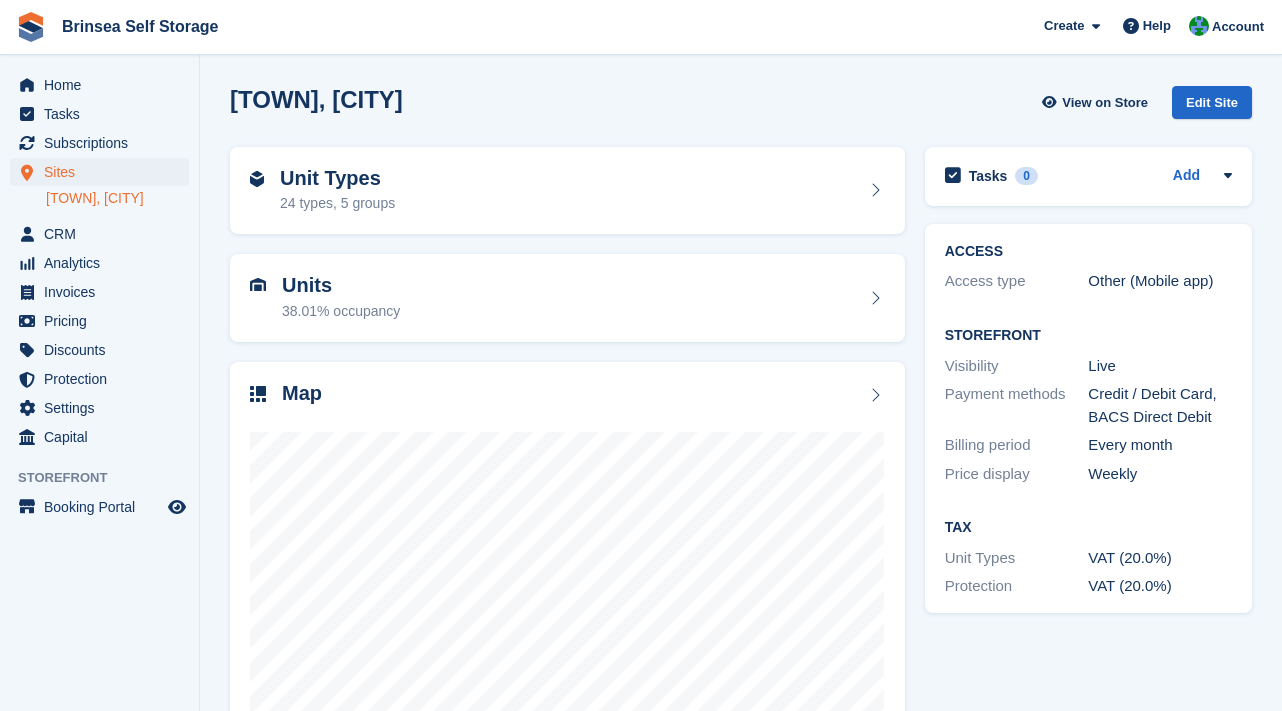 scroll, scrollTop: 0, scrollLeft: 0, axis: both 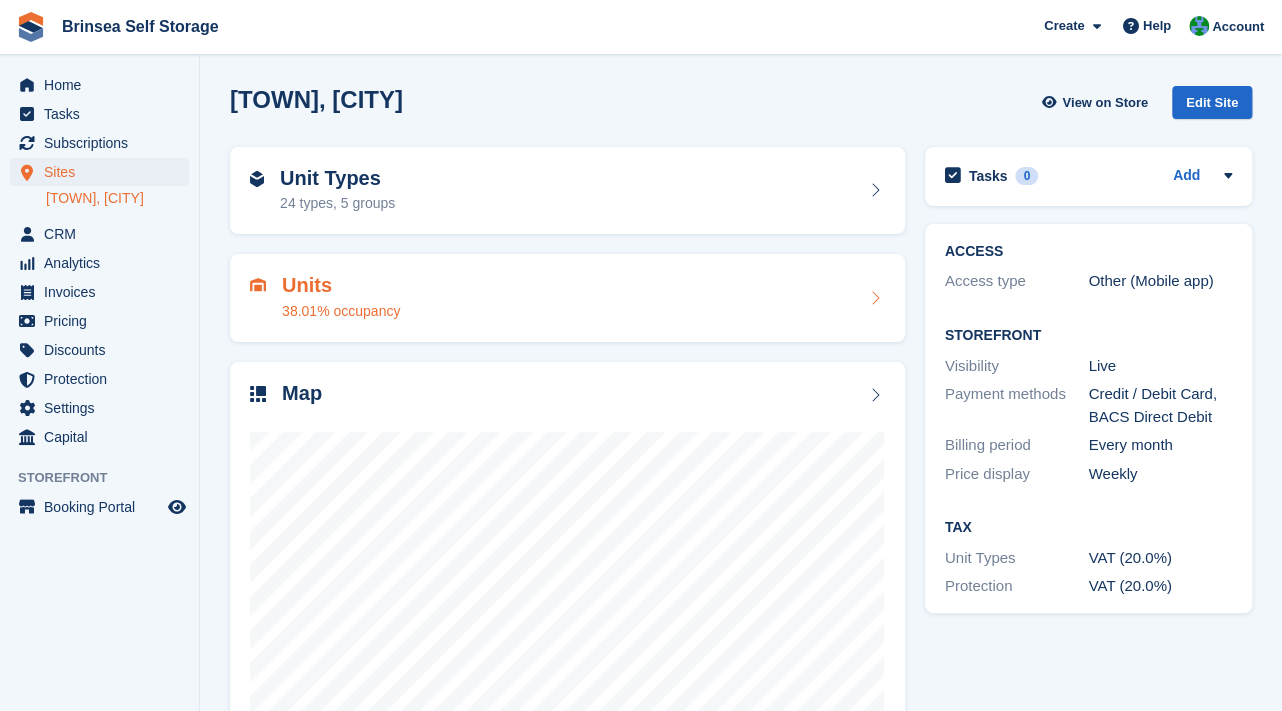 click on "38.01% occupancy" at bounding box center [341, 311] 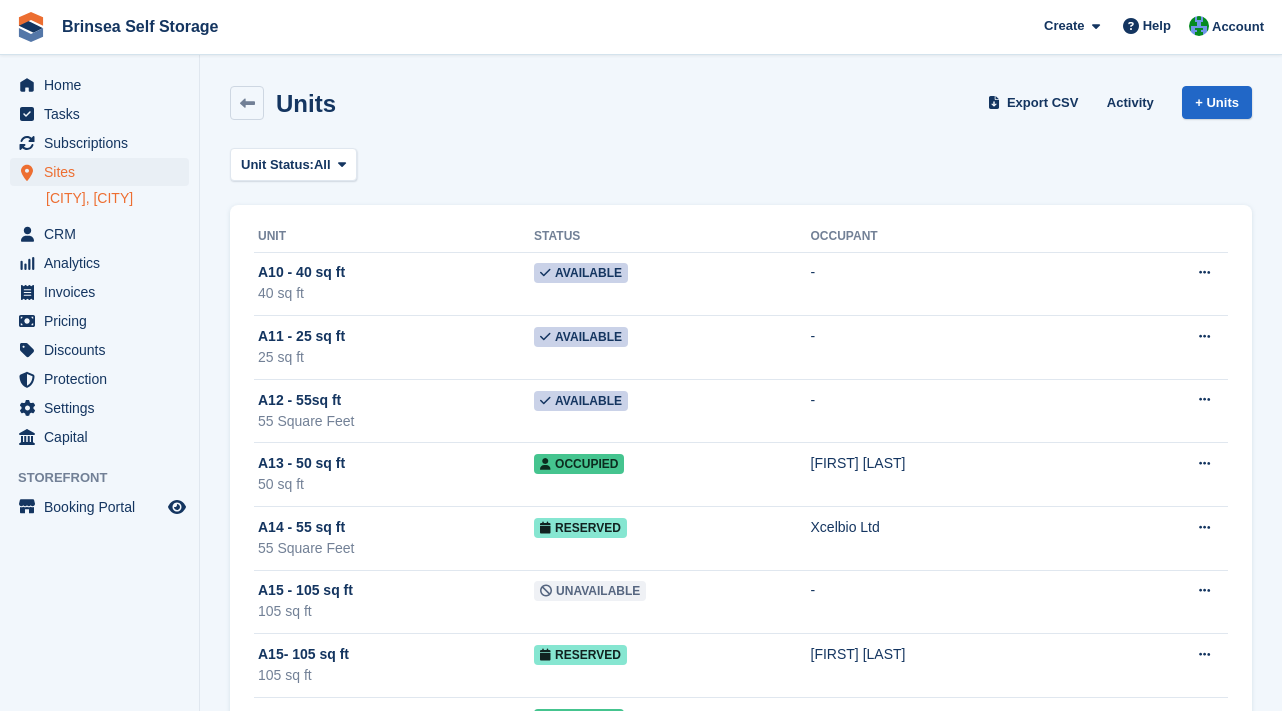 scroll, scrollTop: 0, scrollLeft: 0, axis: both 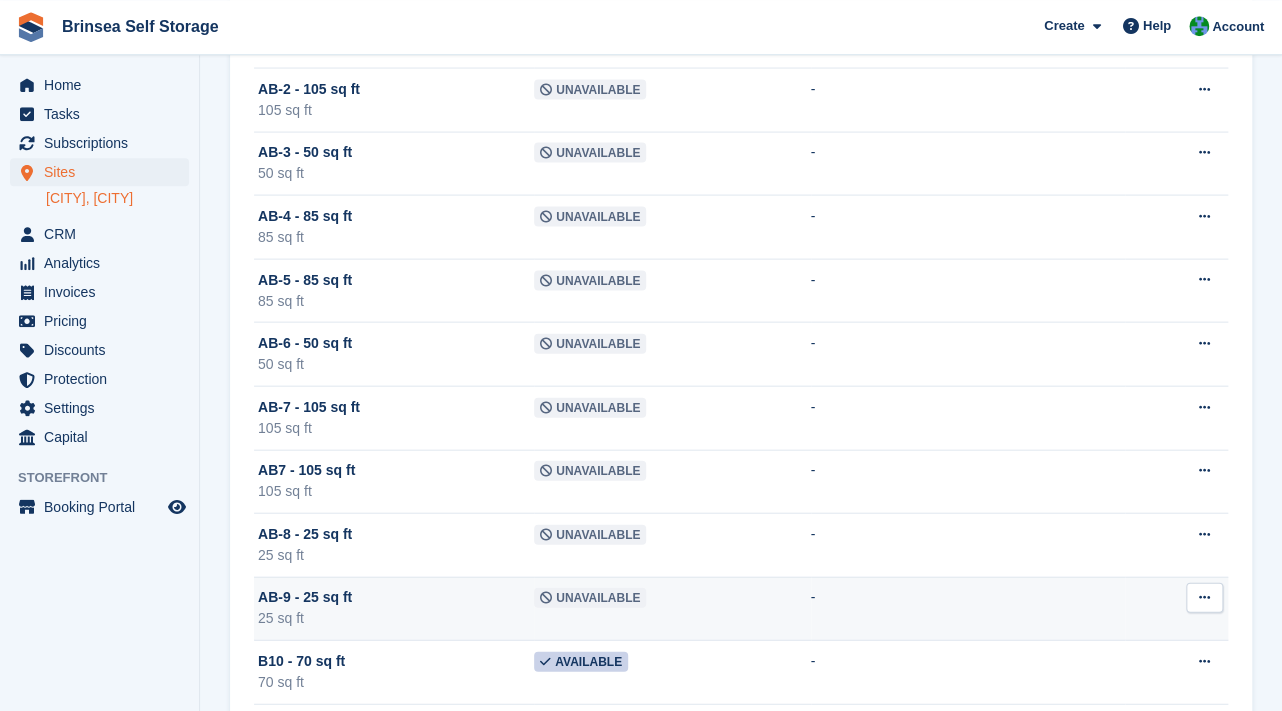 click at bounding box center [1204, 596] 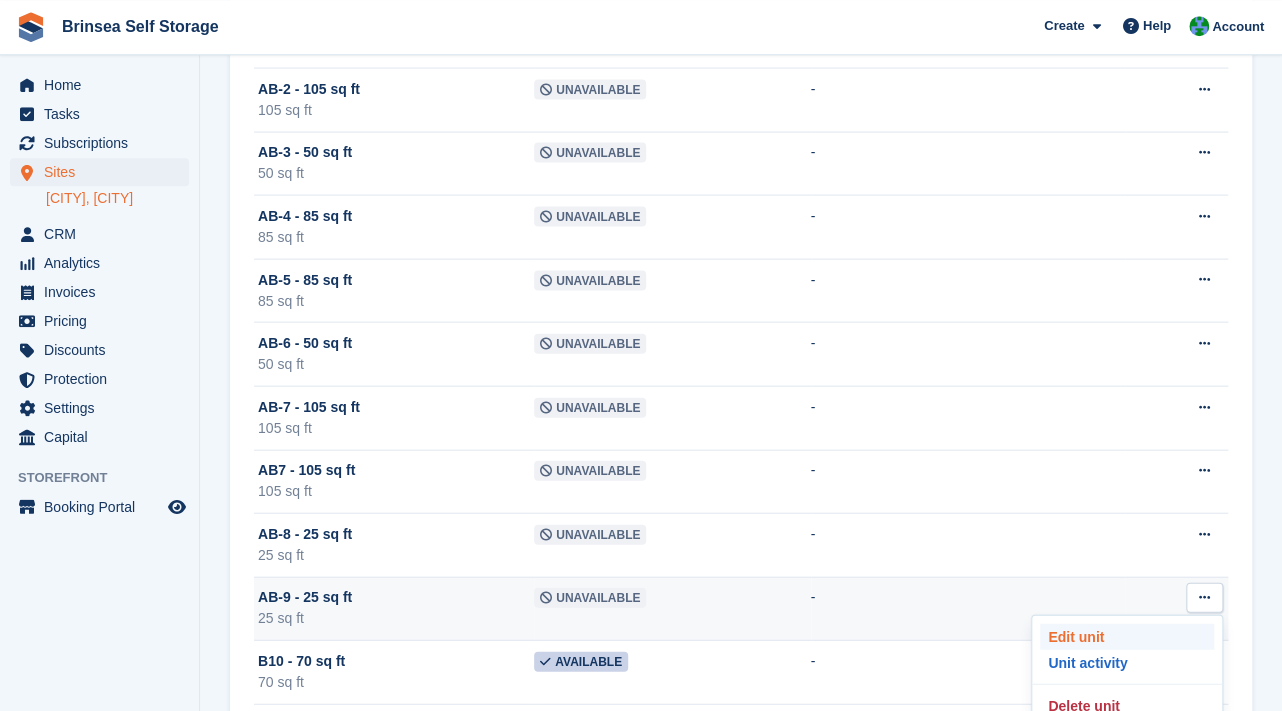 click on "Edit unit" at bounding box center (1127, 636) 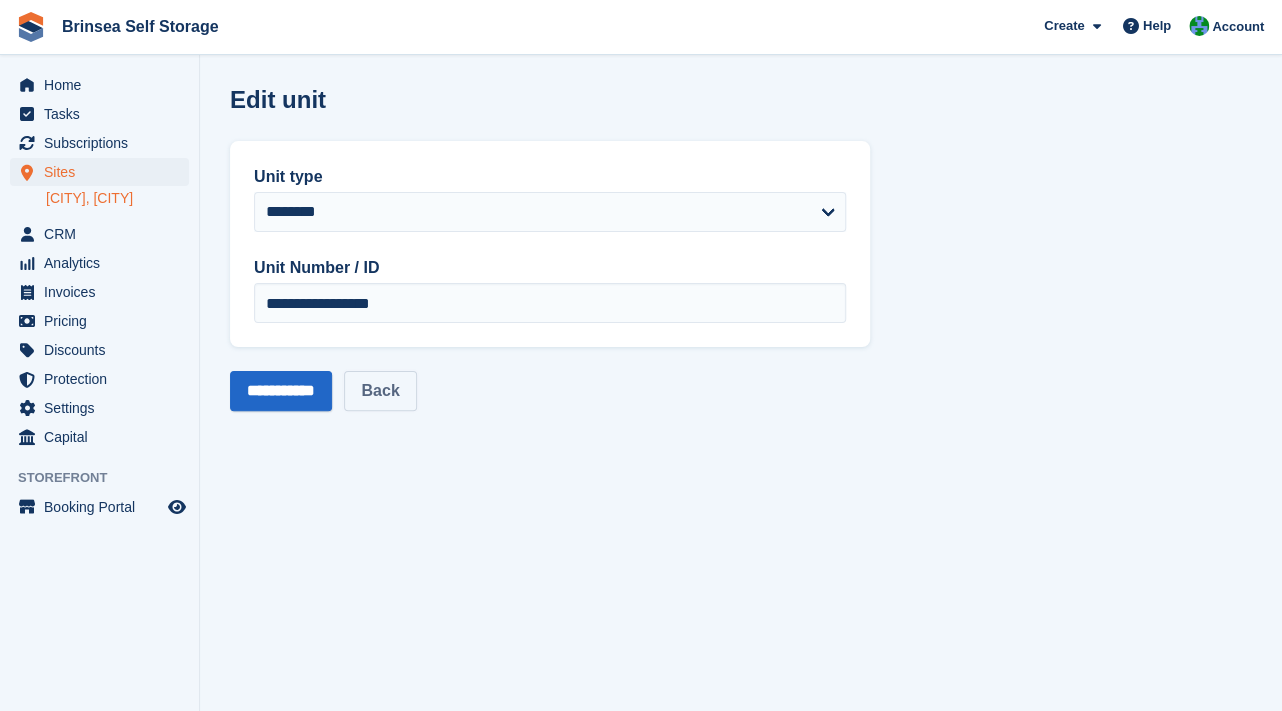 click on "Back" at bounding box center [380, 391] 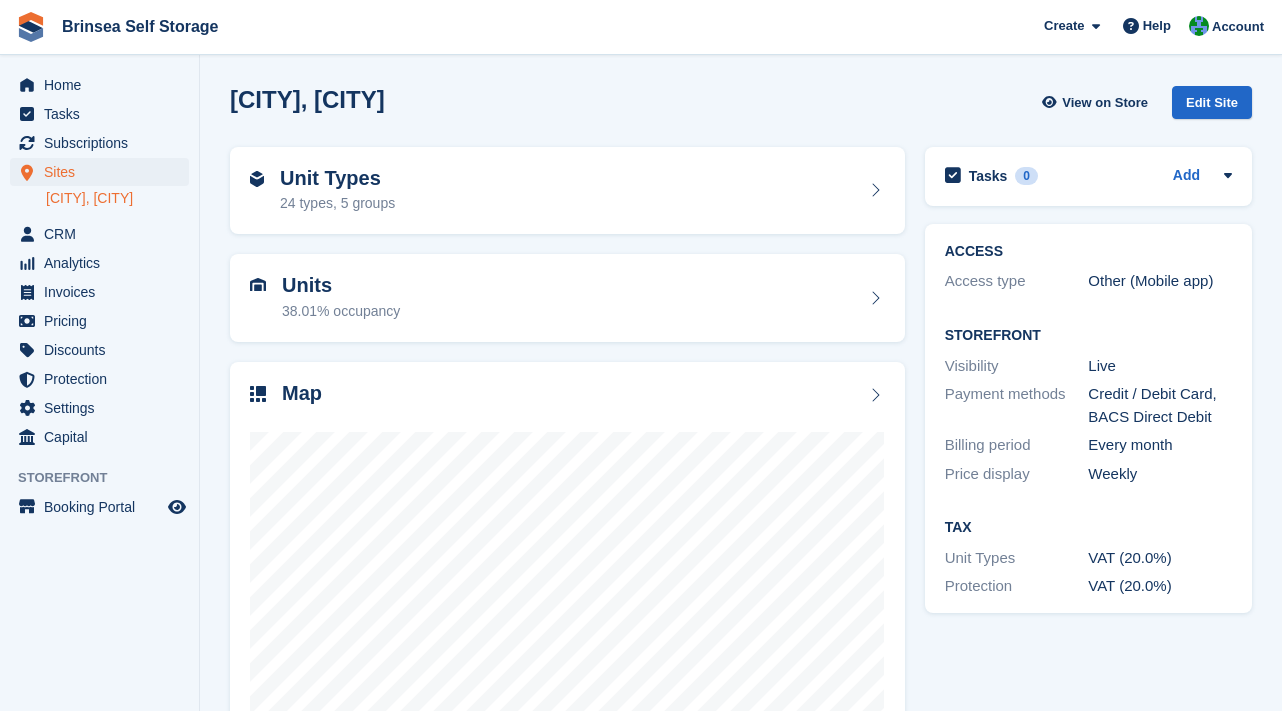 scroll, scrollTop: 0, scrollLeft: 0, axis: both 